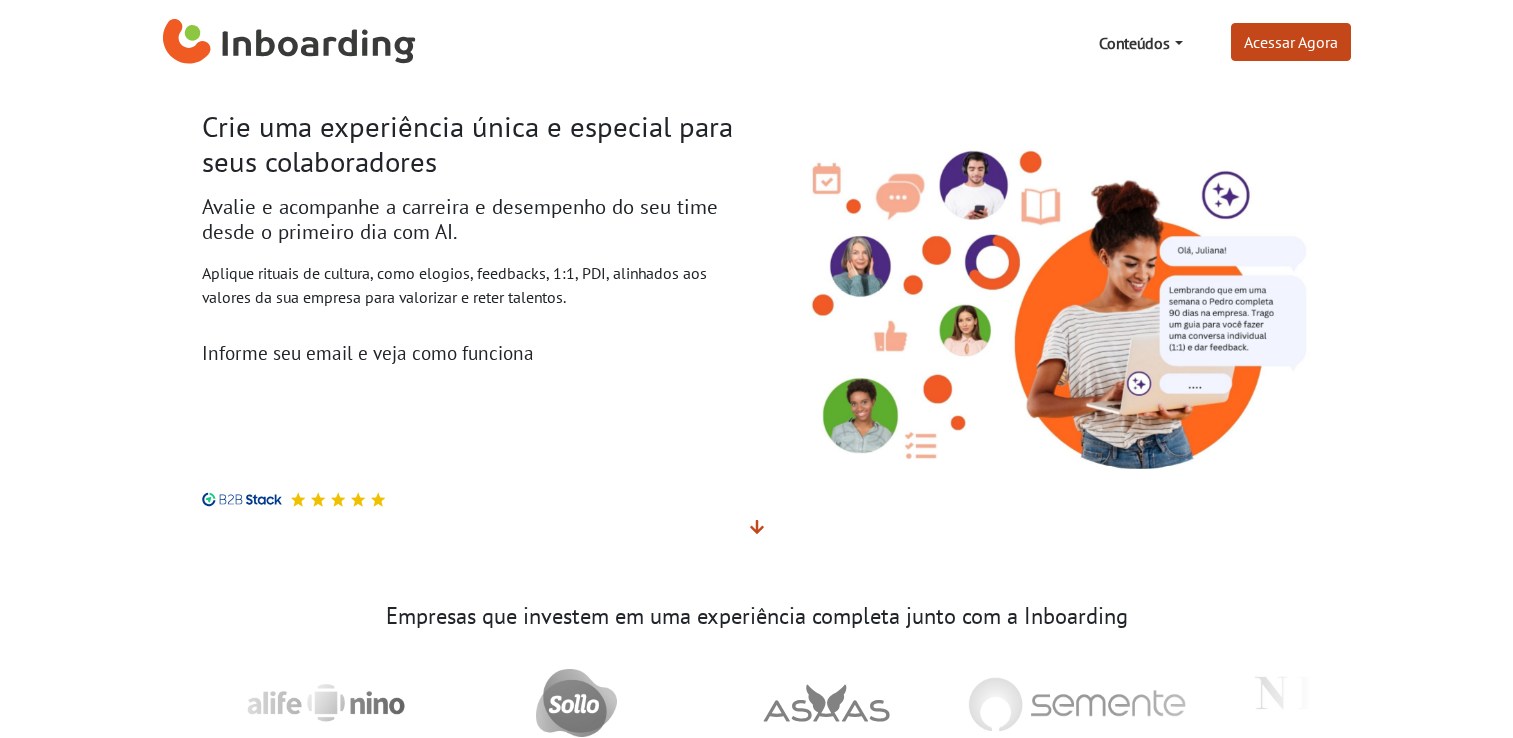 scroll, scrollTop: 0, scrollLeft: 0, axis: both 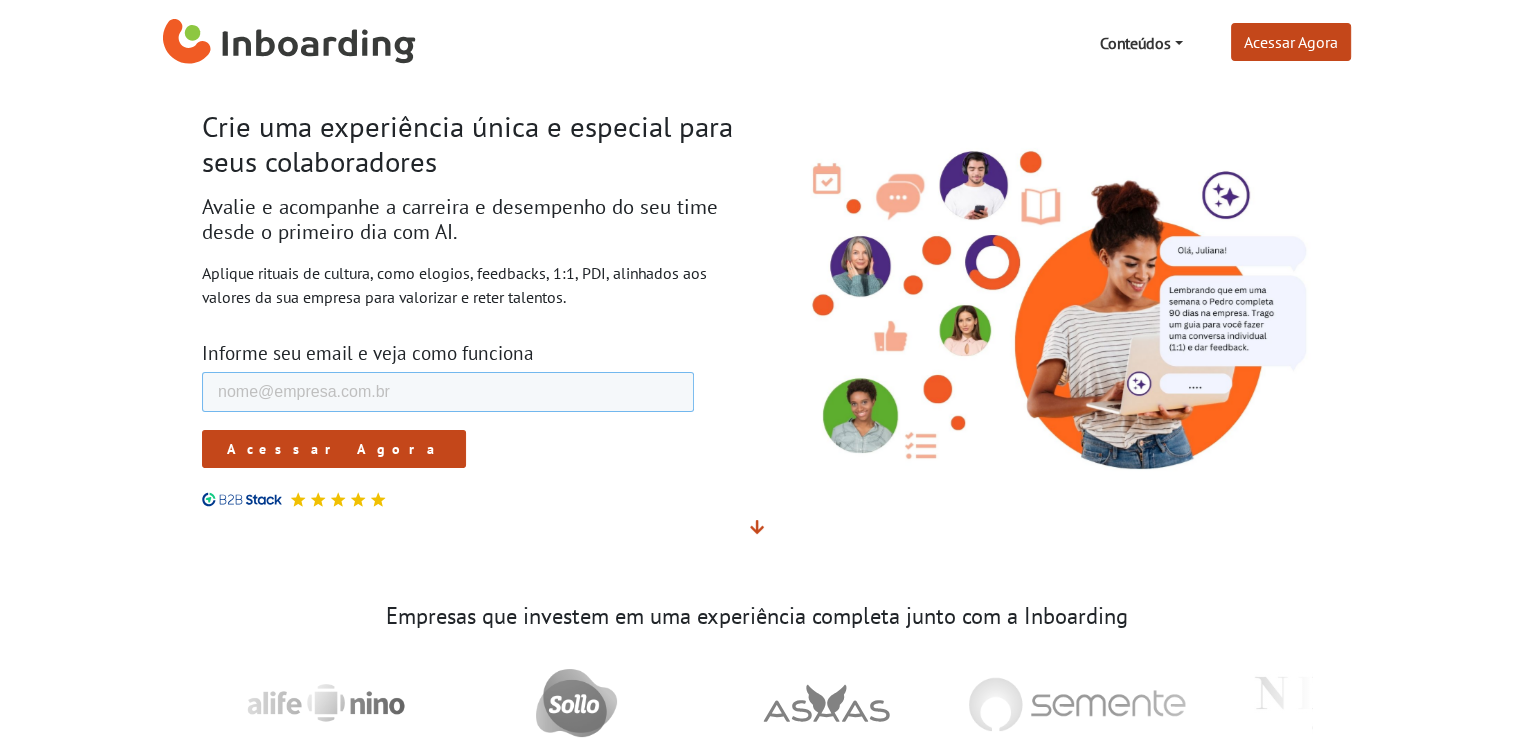 click on "E-mail de trabalho *" at bounding box center [447, 392] 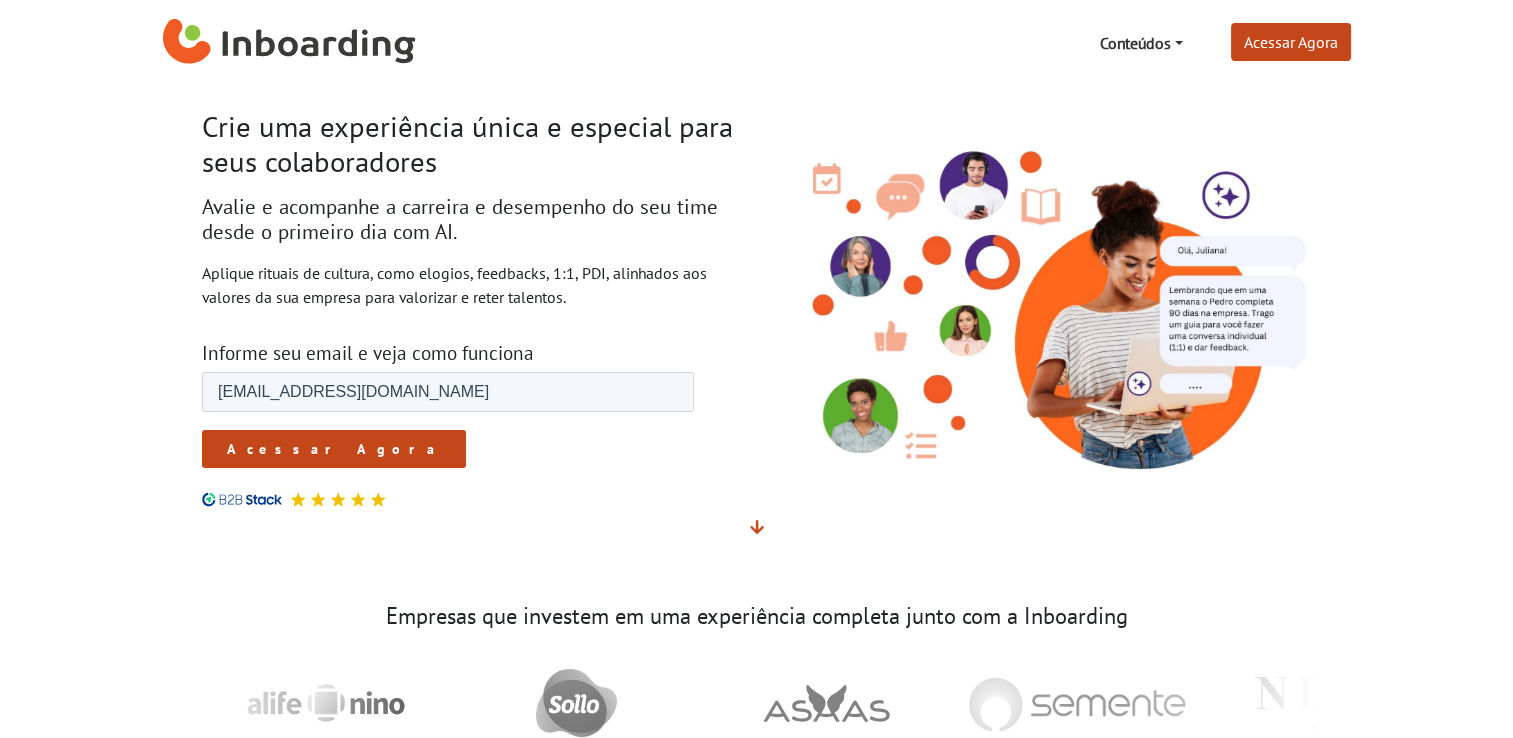 type on "[EMAIL_ADDRESS][DOMAIN_NAME]" 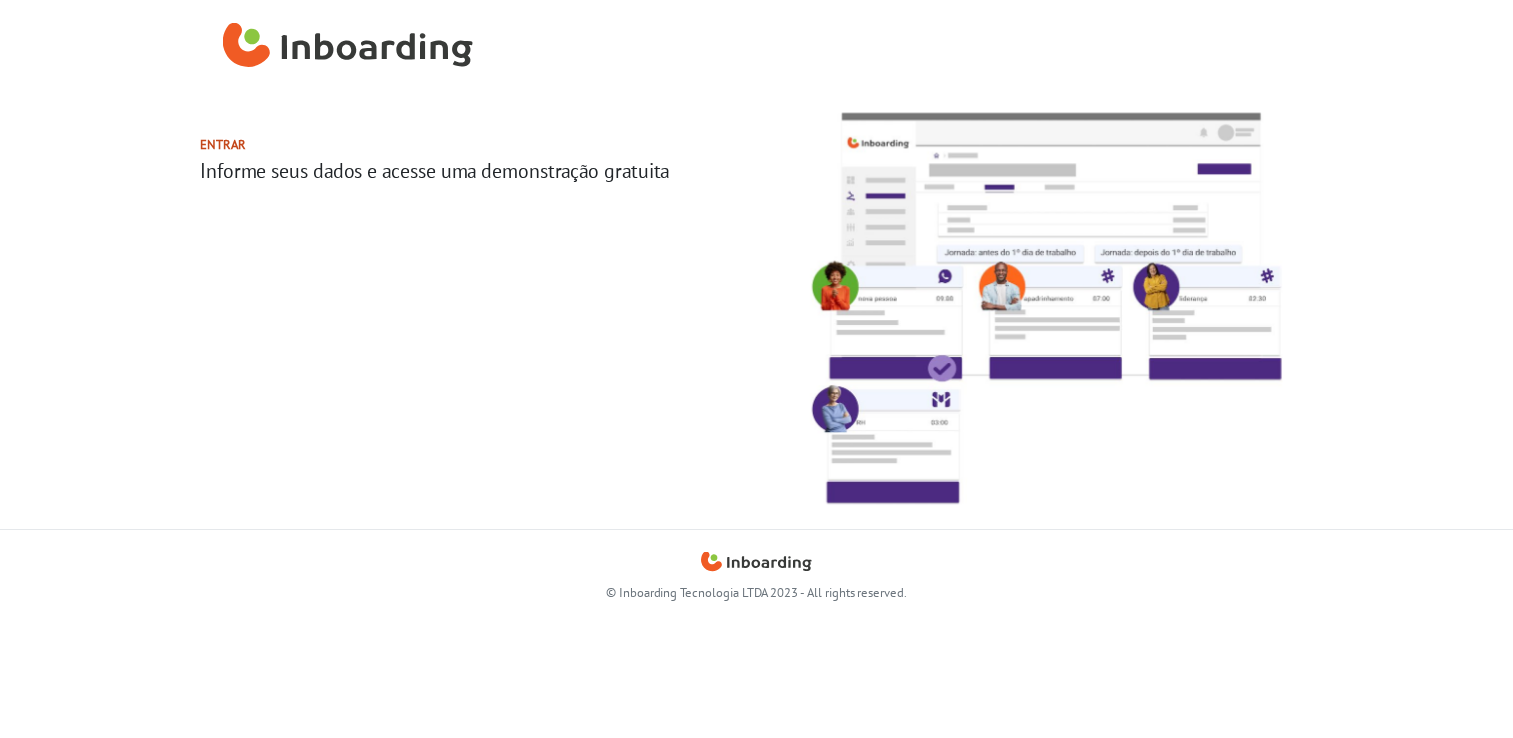 scroll, scrollTop: 0, scrollLeft: 0, axis: both 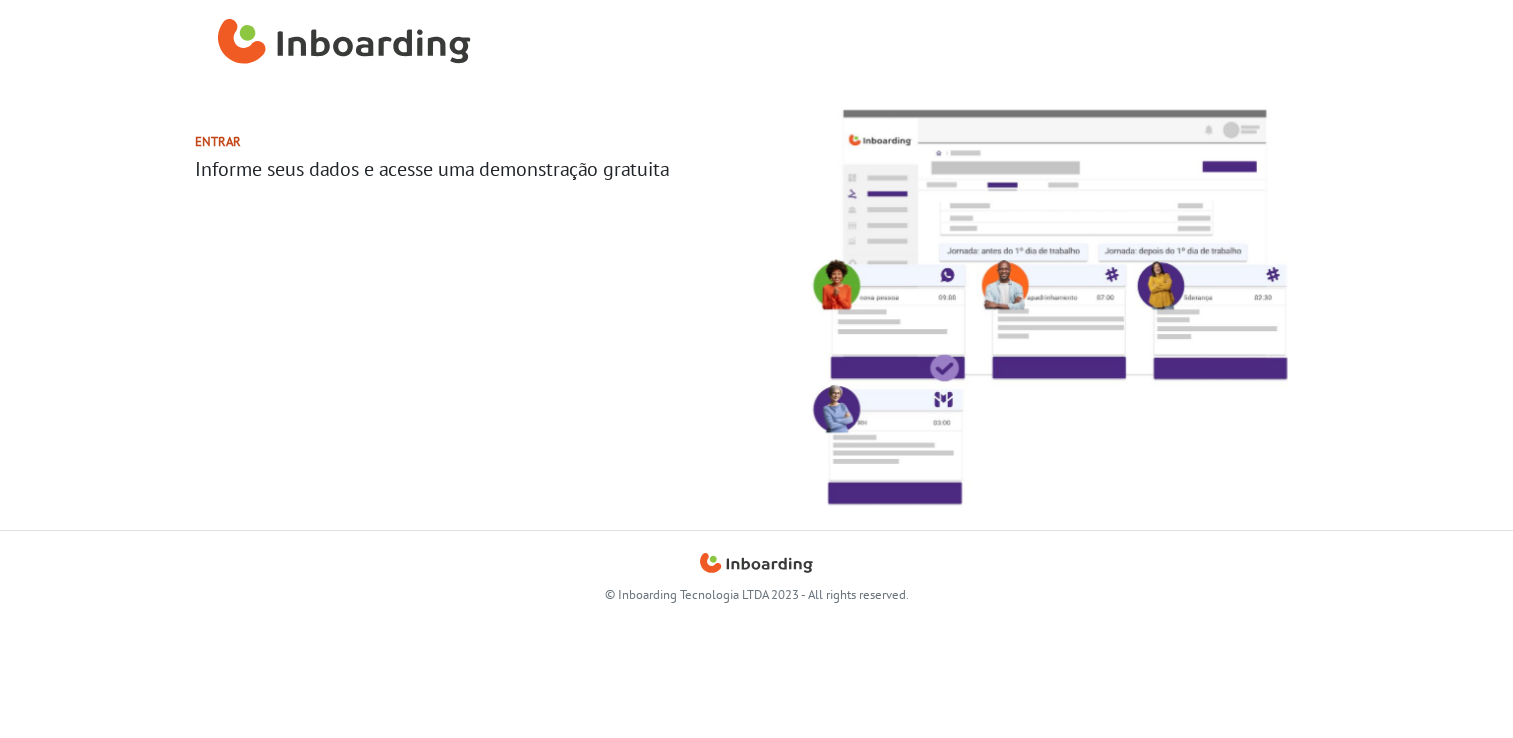 select on "BR" 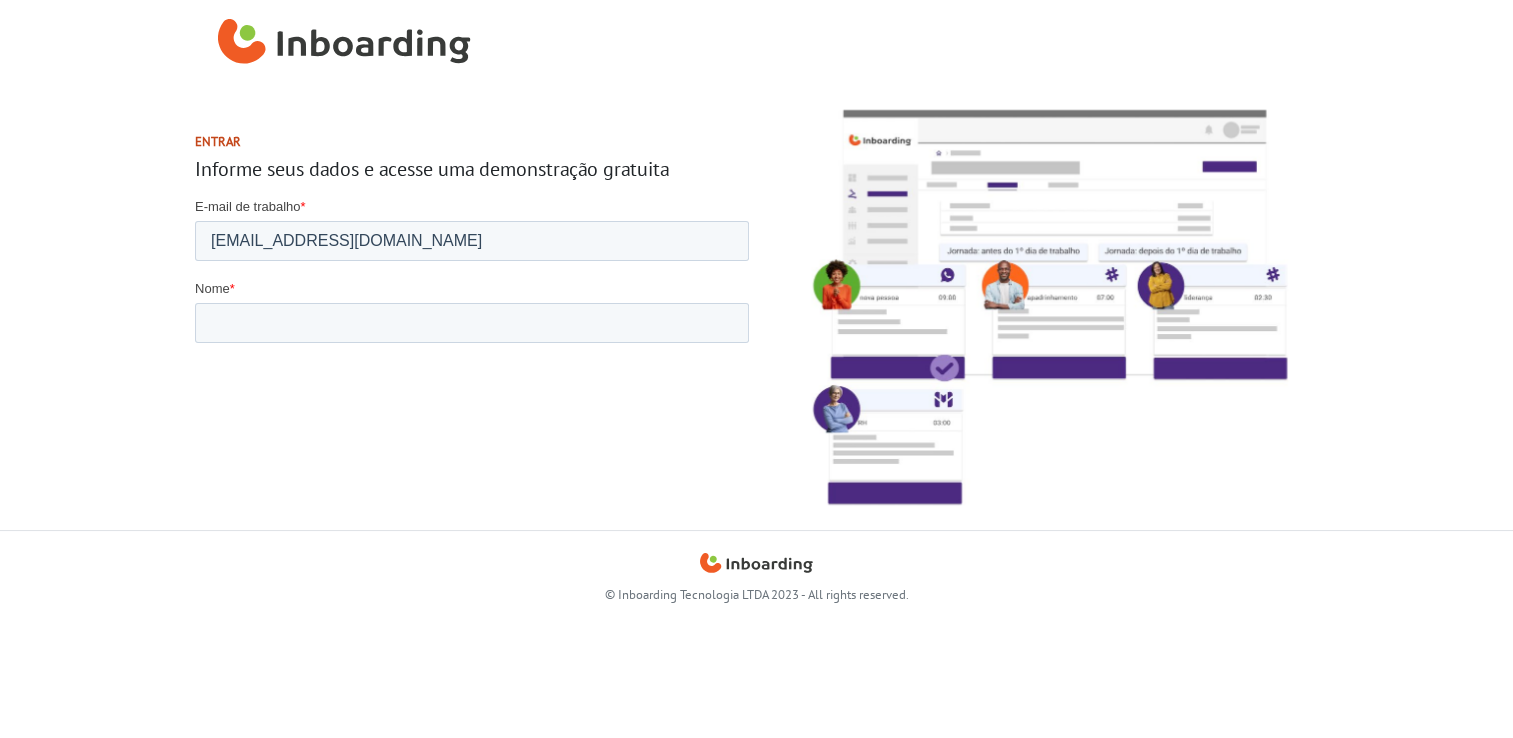 scroll, scrollTop: 0, scrollLeft: 0, axis: both 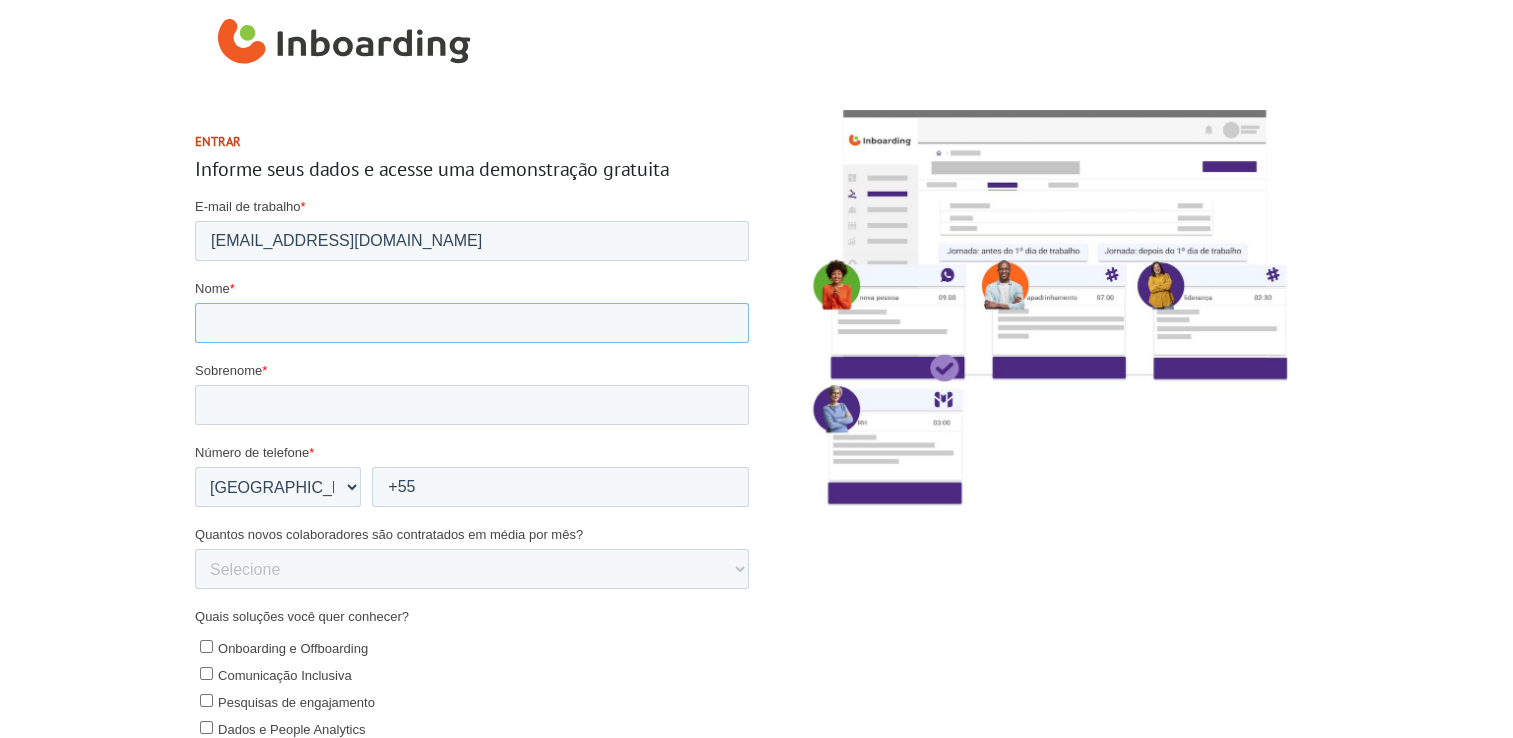 click on "Nome *" at bounding box center [471, 323] 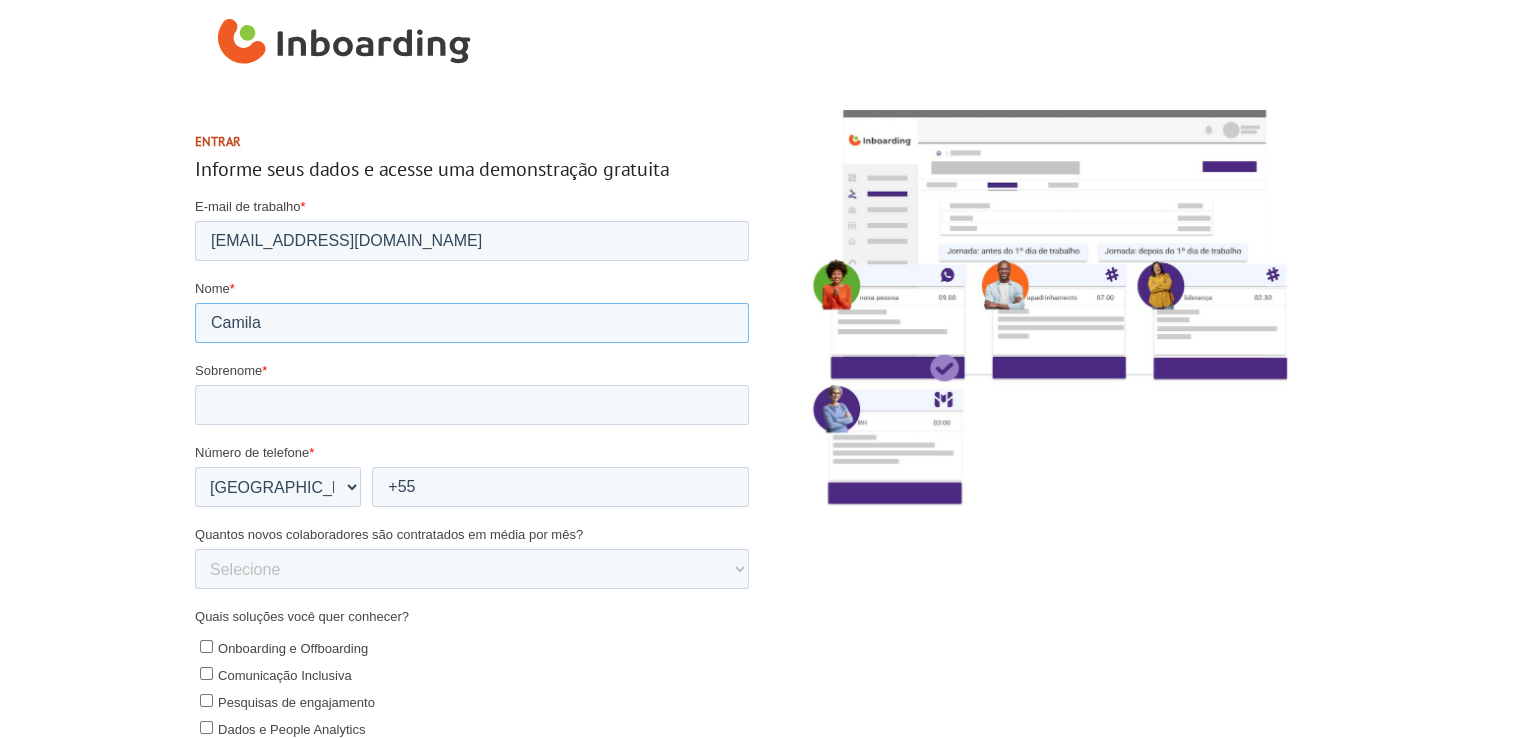 type on "Camila" 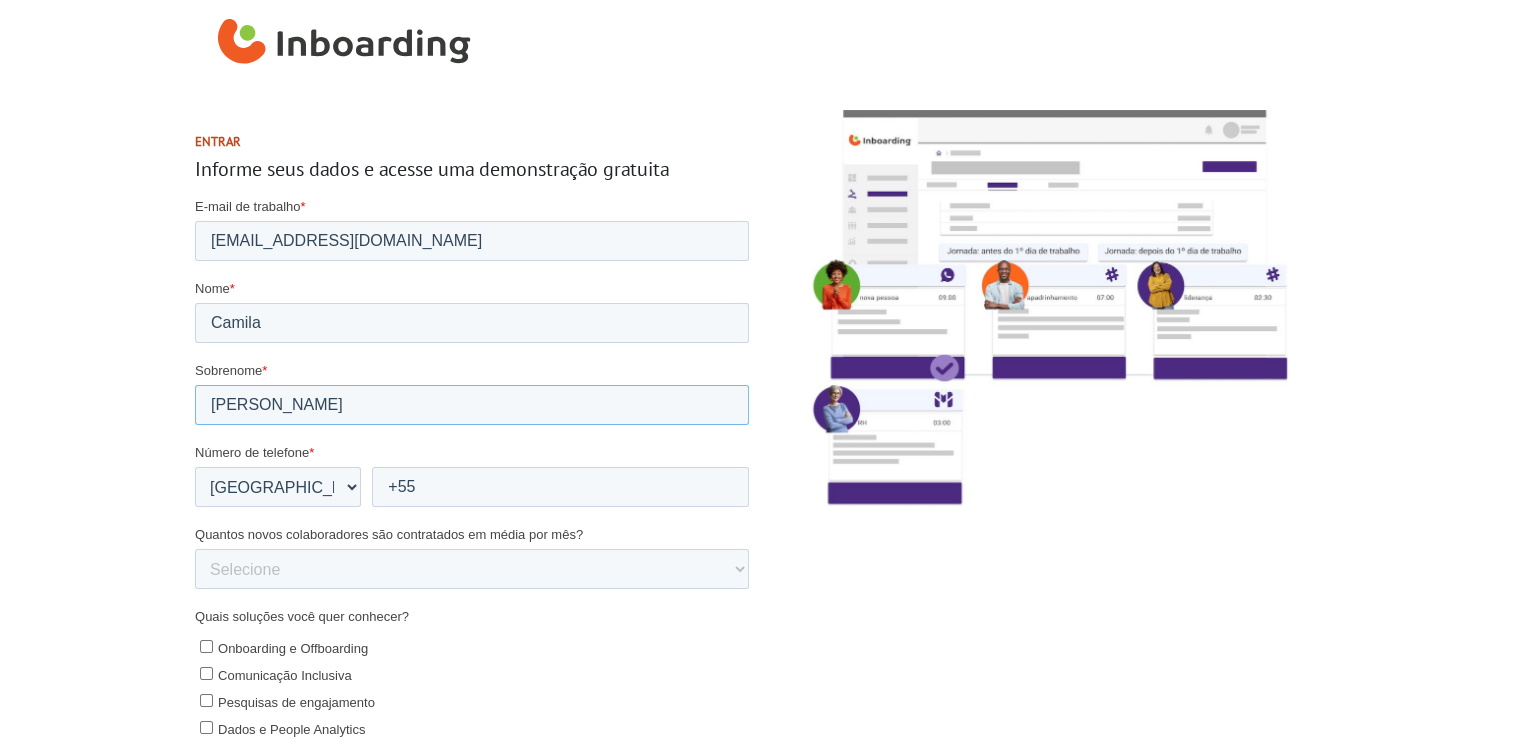 type on "[PERSON_NAME]" 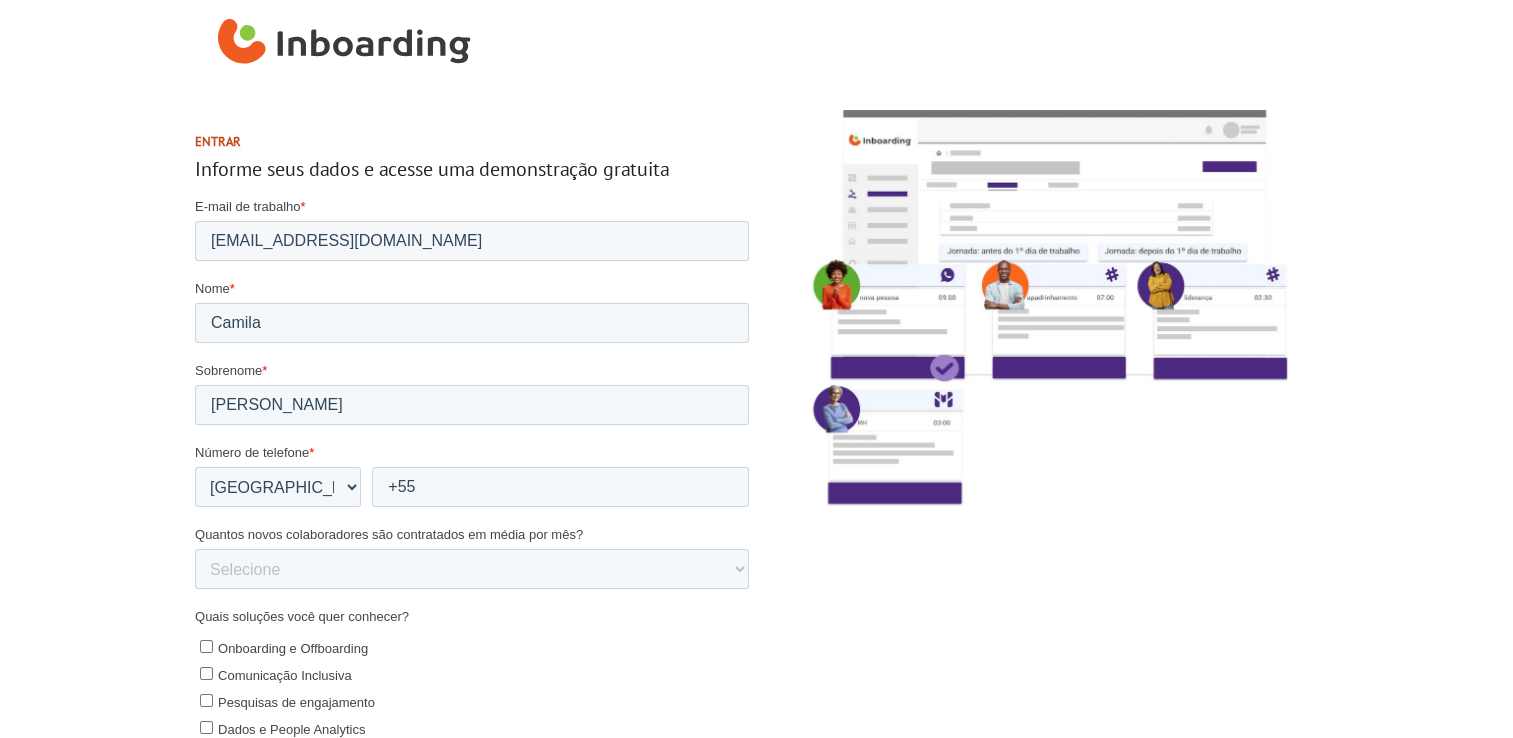 scroll, scrollTop: 393, scrollLeft: 0, axis: vertical 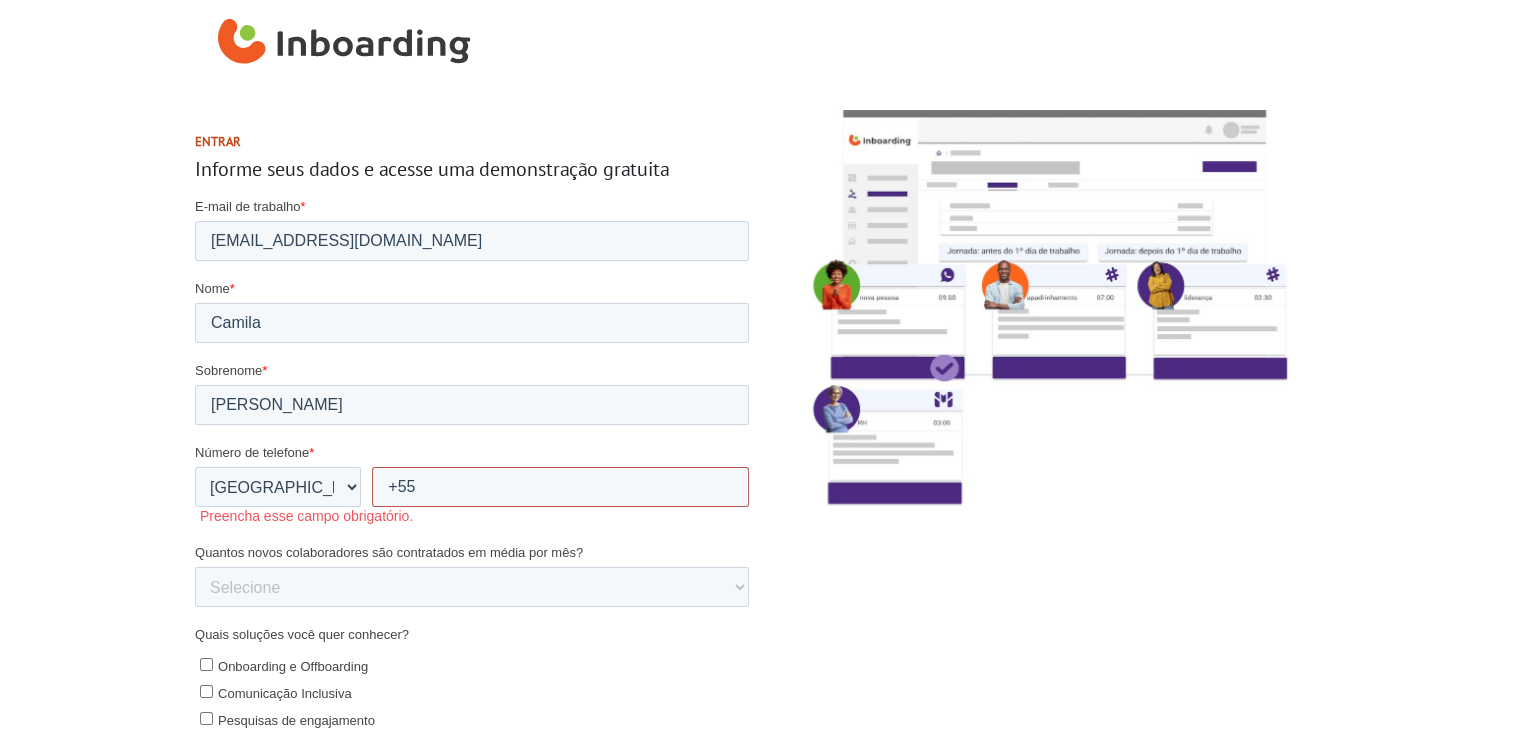 click on "+55" at bounding box center (559, 487) 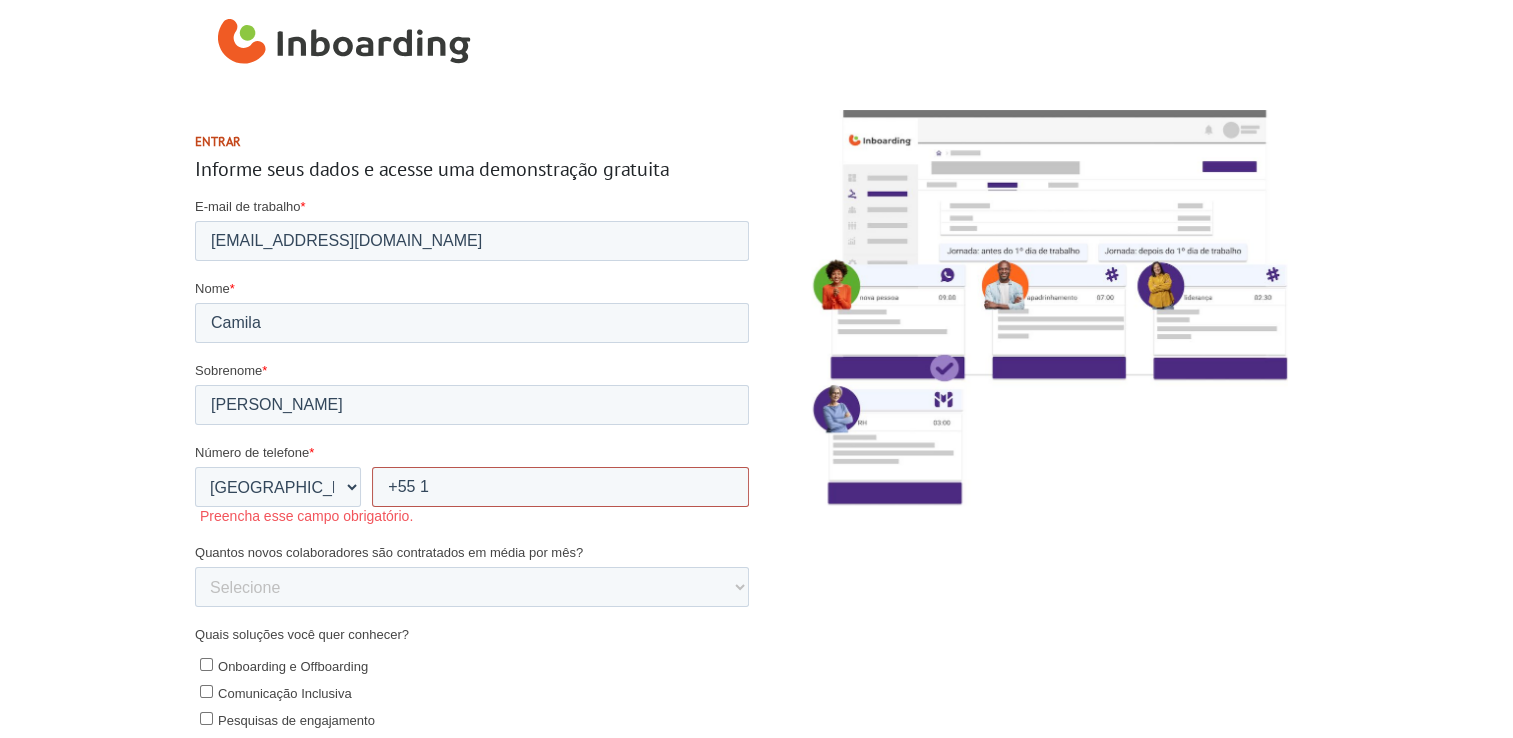 scroll, scrollTop: 0, scrollLeft: 0, axis: both 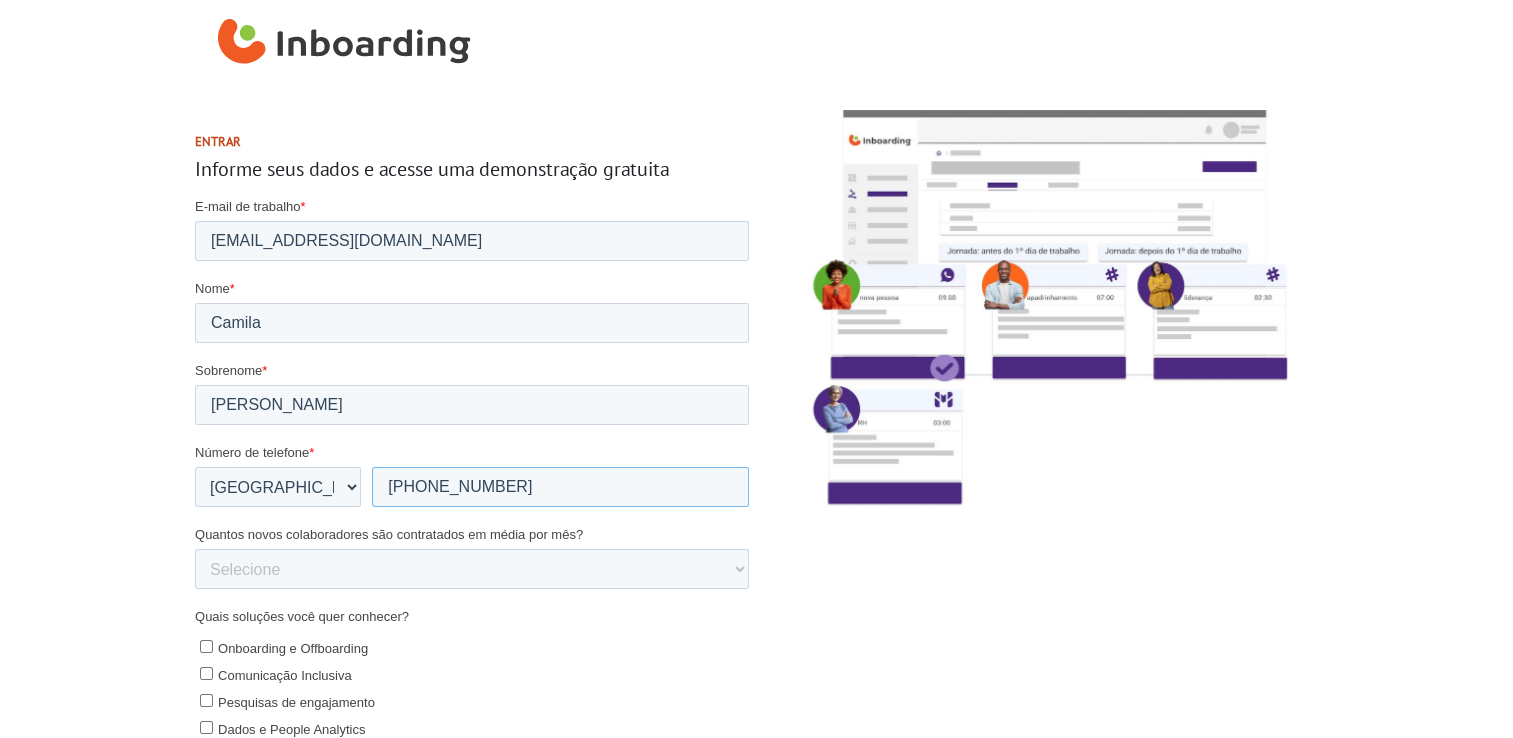 type on "+55 11964282599" 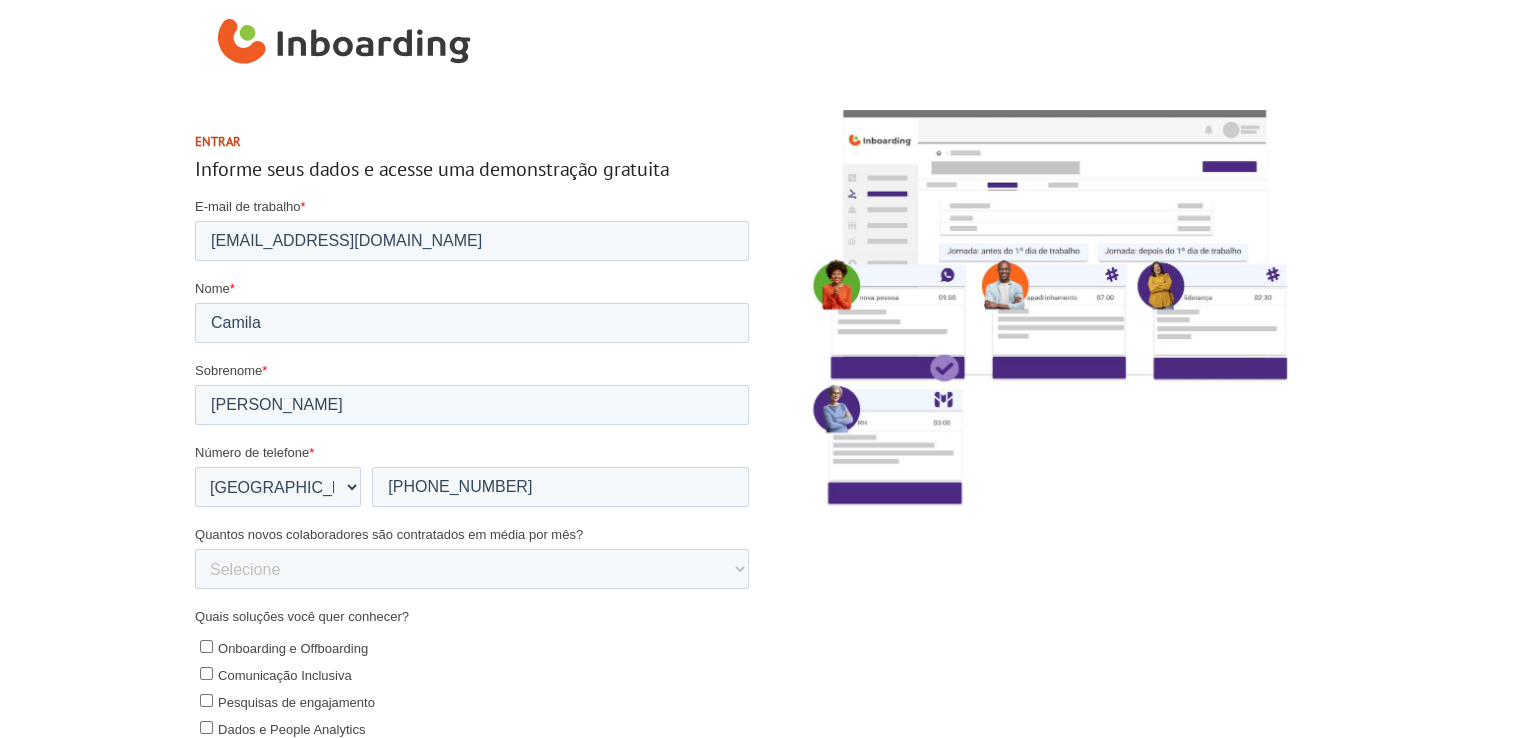 click at bounding box center (1042, 562) 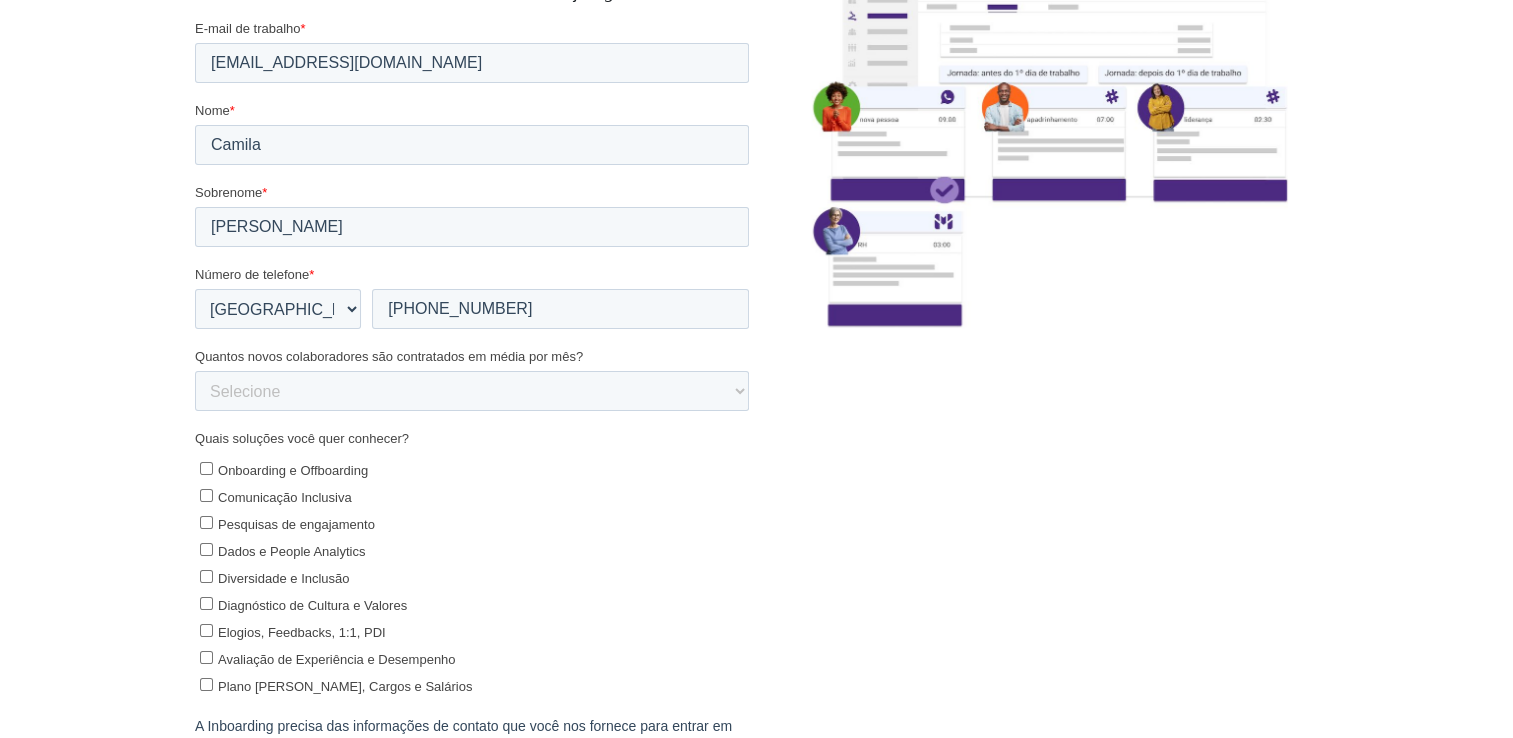 scroll, scrollTop: 200, scrollLeft: 0, axis: vertical 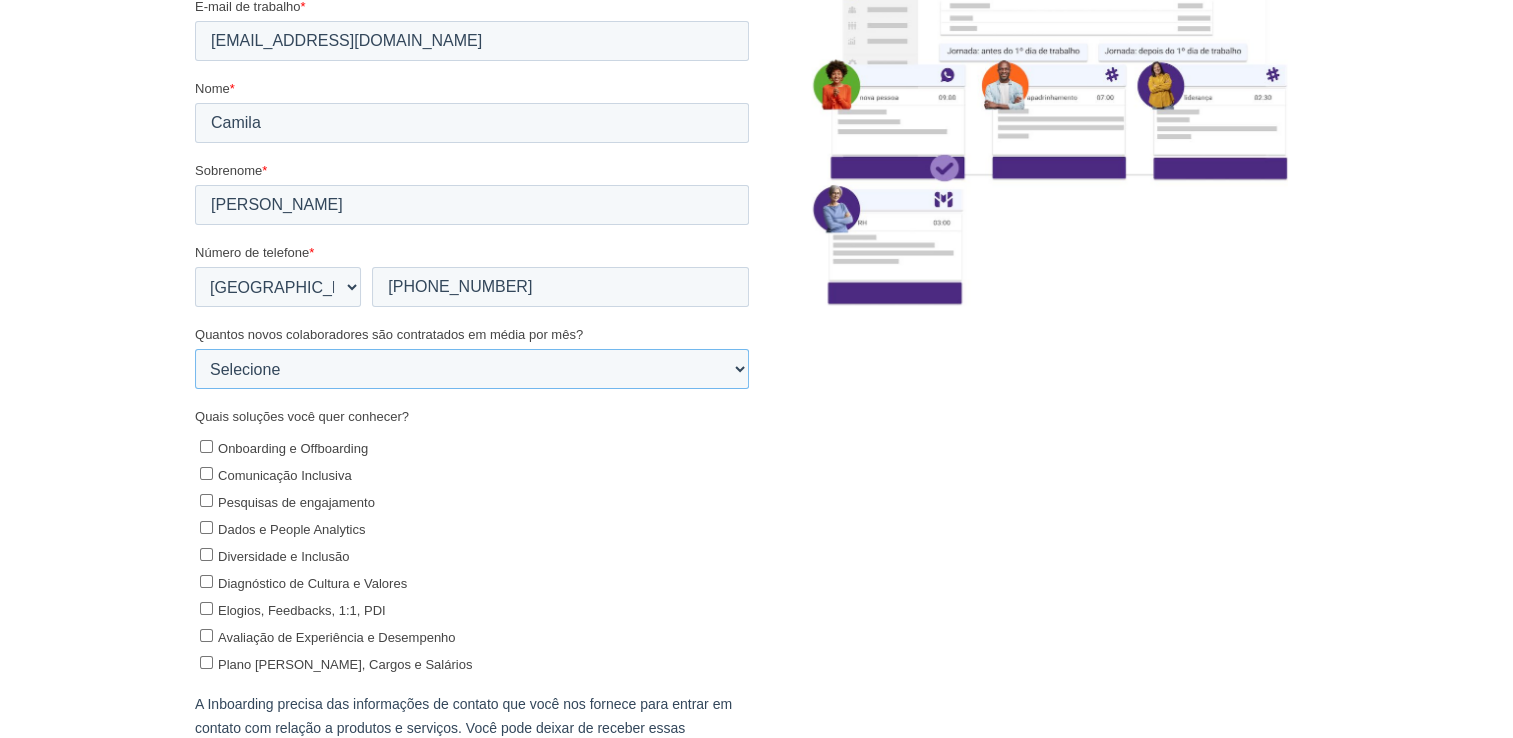 click on "Selecione 0-5 5-10 10-50 50-100 100+" at bounding box center (471, 370) 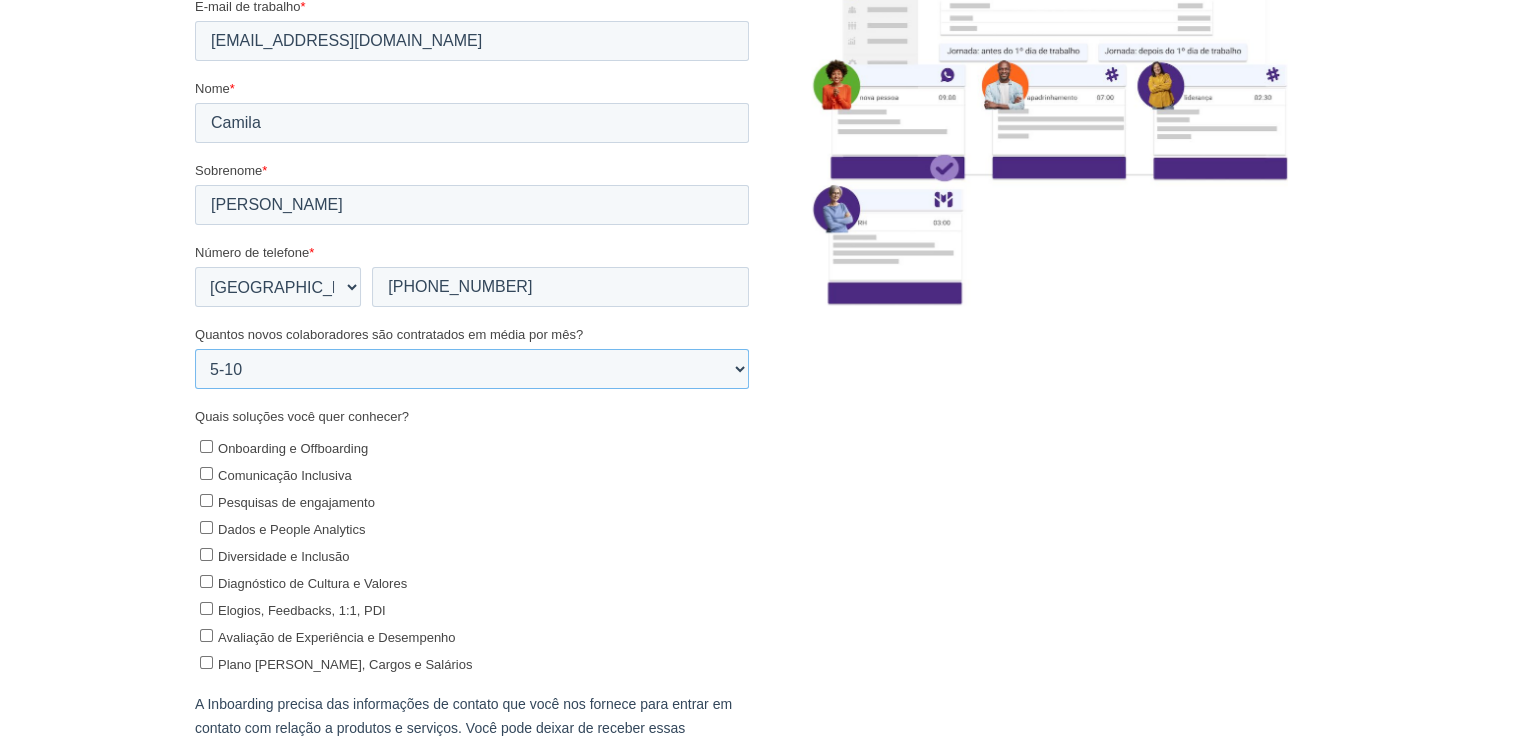 click on "Selecione 0-5 5-10 10-50 50-100 100+" at bounding box center [471, 370] 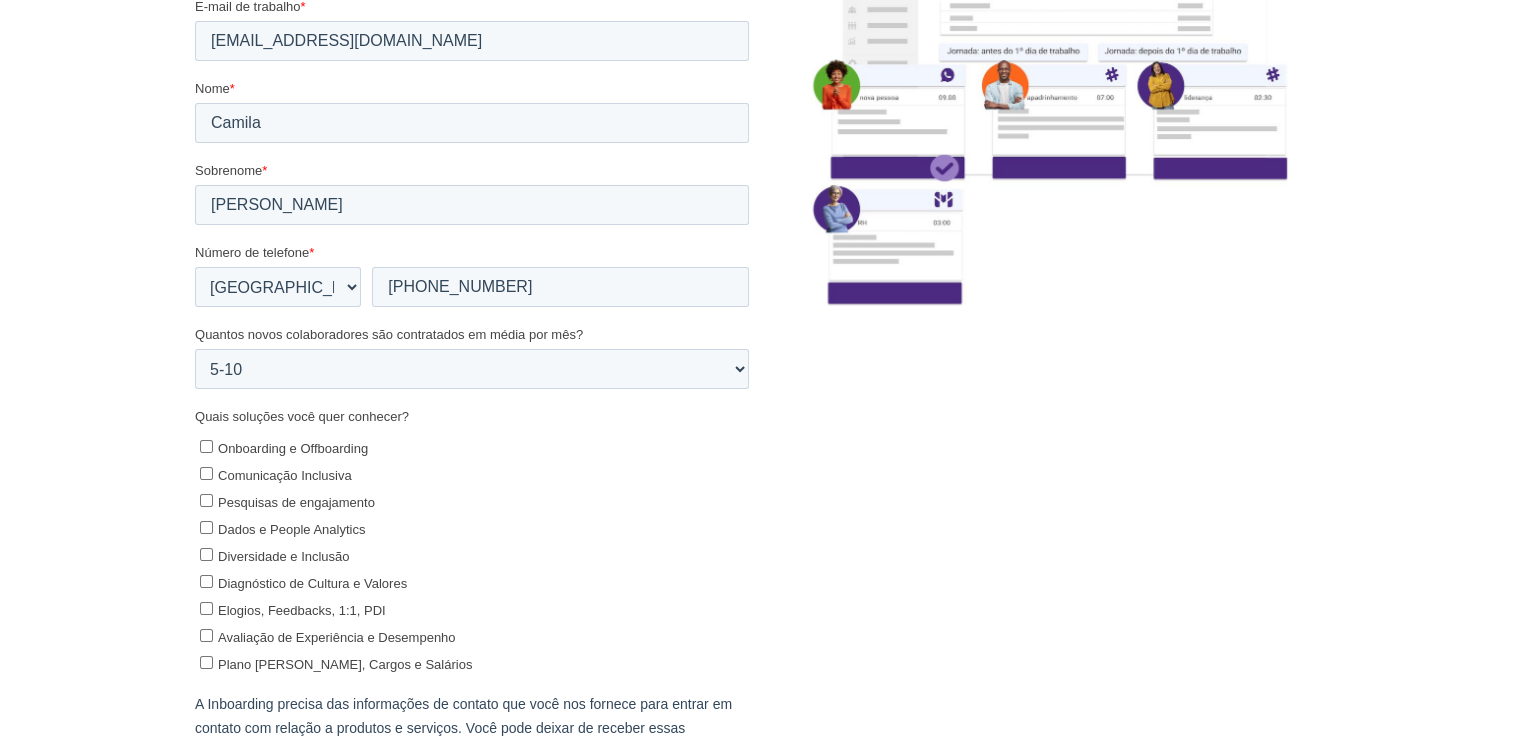 click on "Pesquisas de engajamento" at bounding box center [473, 502] 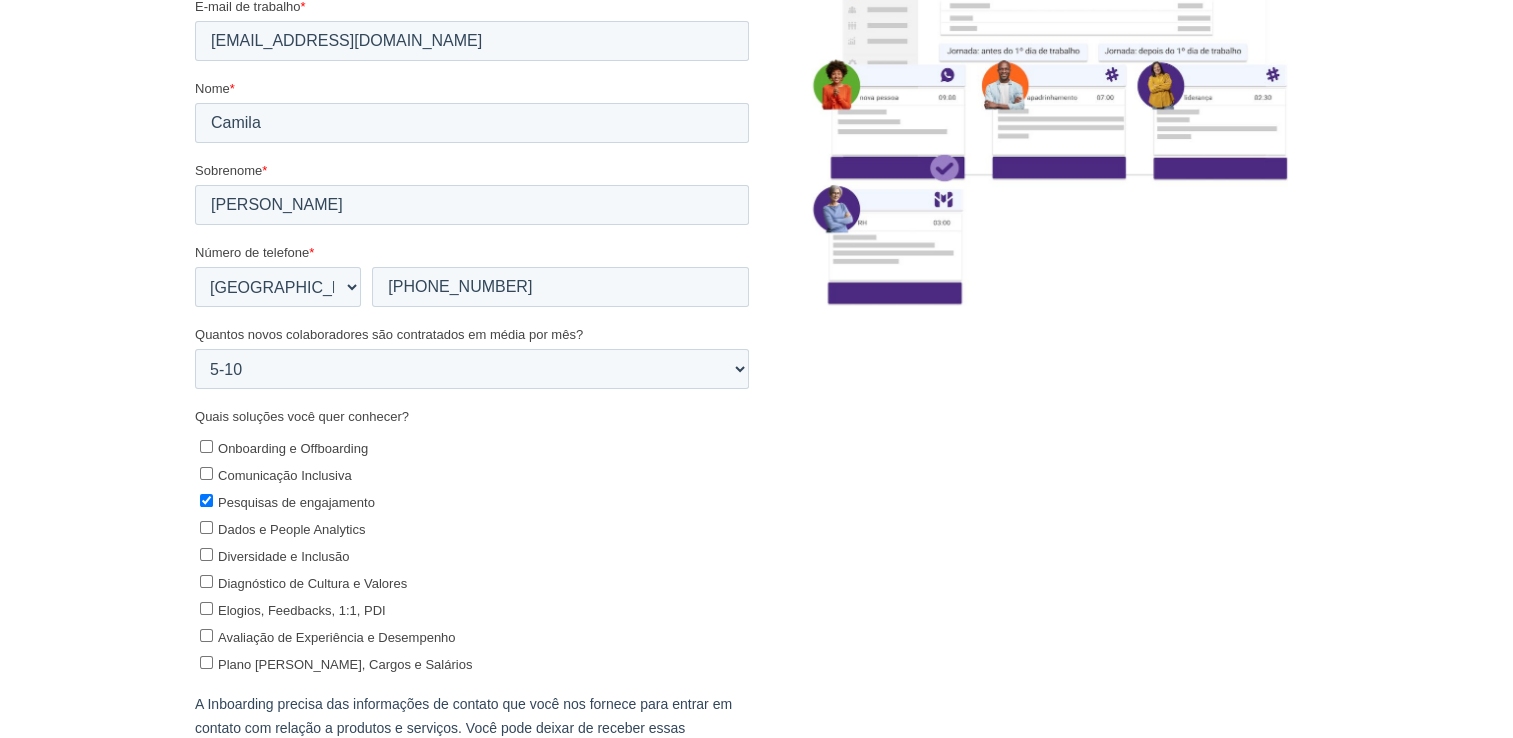 click on "Pesquisas de engajamento" at bounding box center [205, 501] 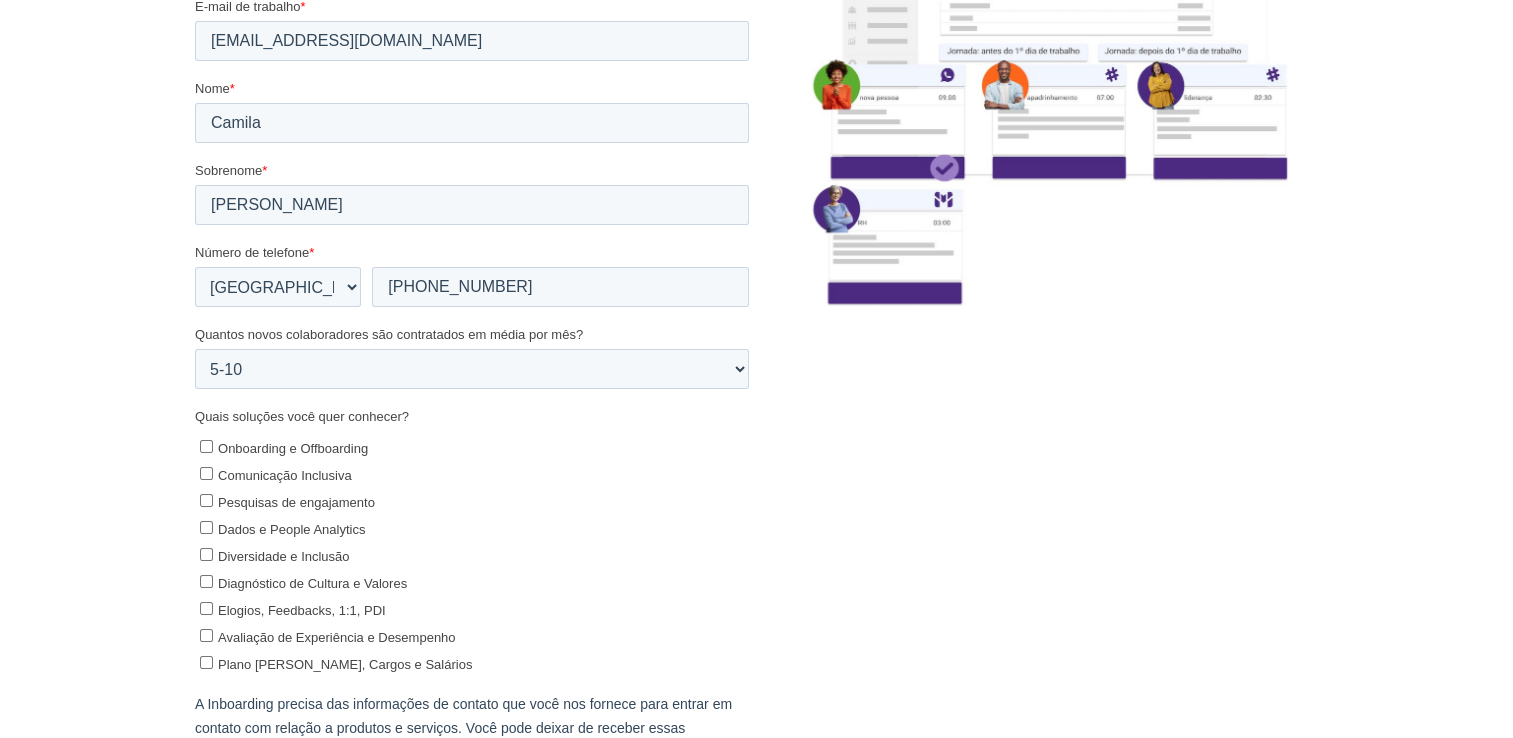 checkbox on "false" 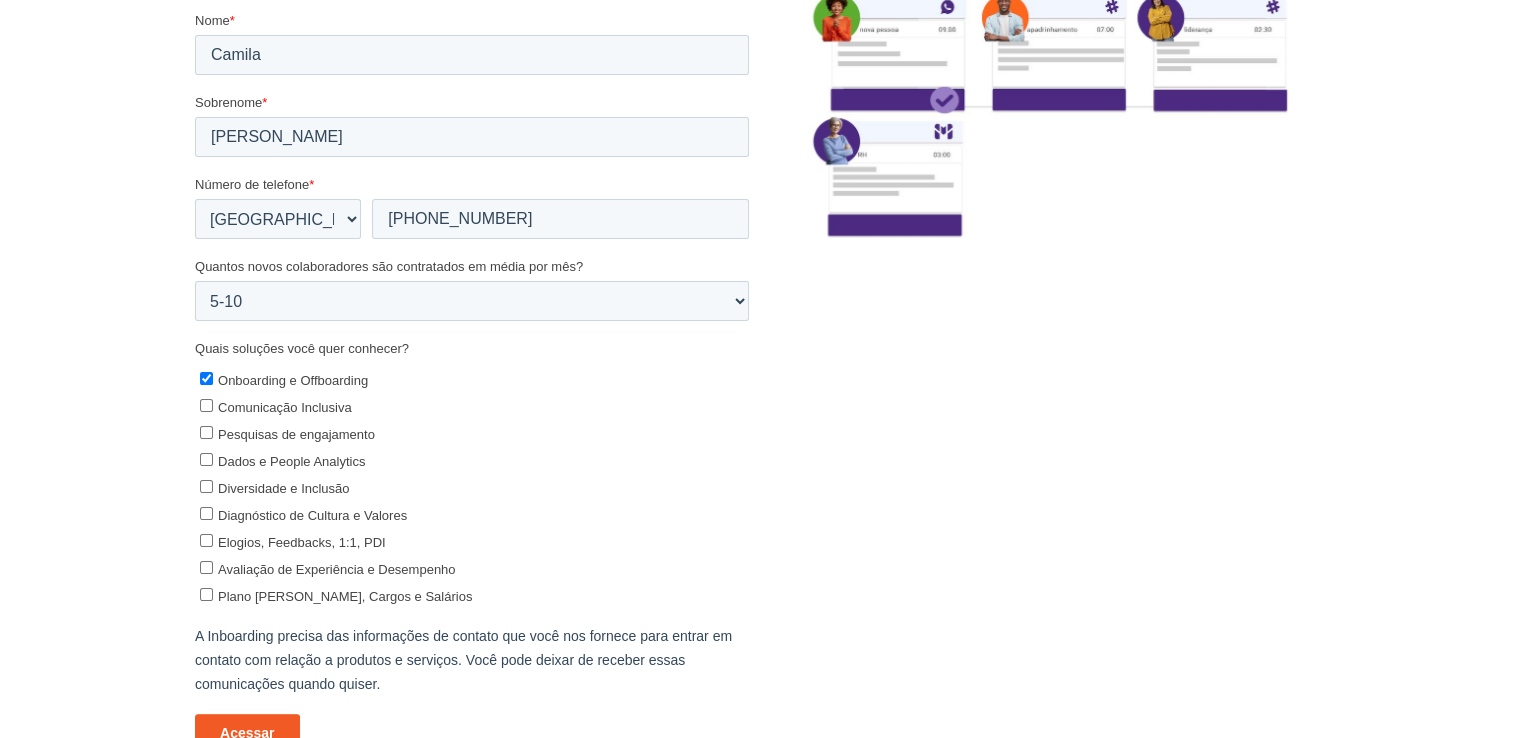 scroll, scrollTop: 300, scrollLeft: 0, axis: vertical 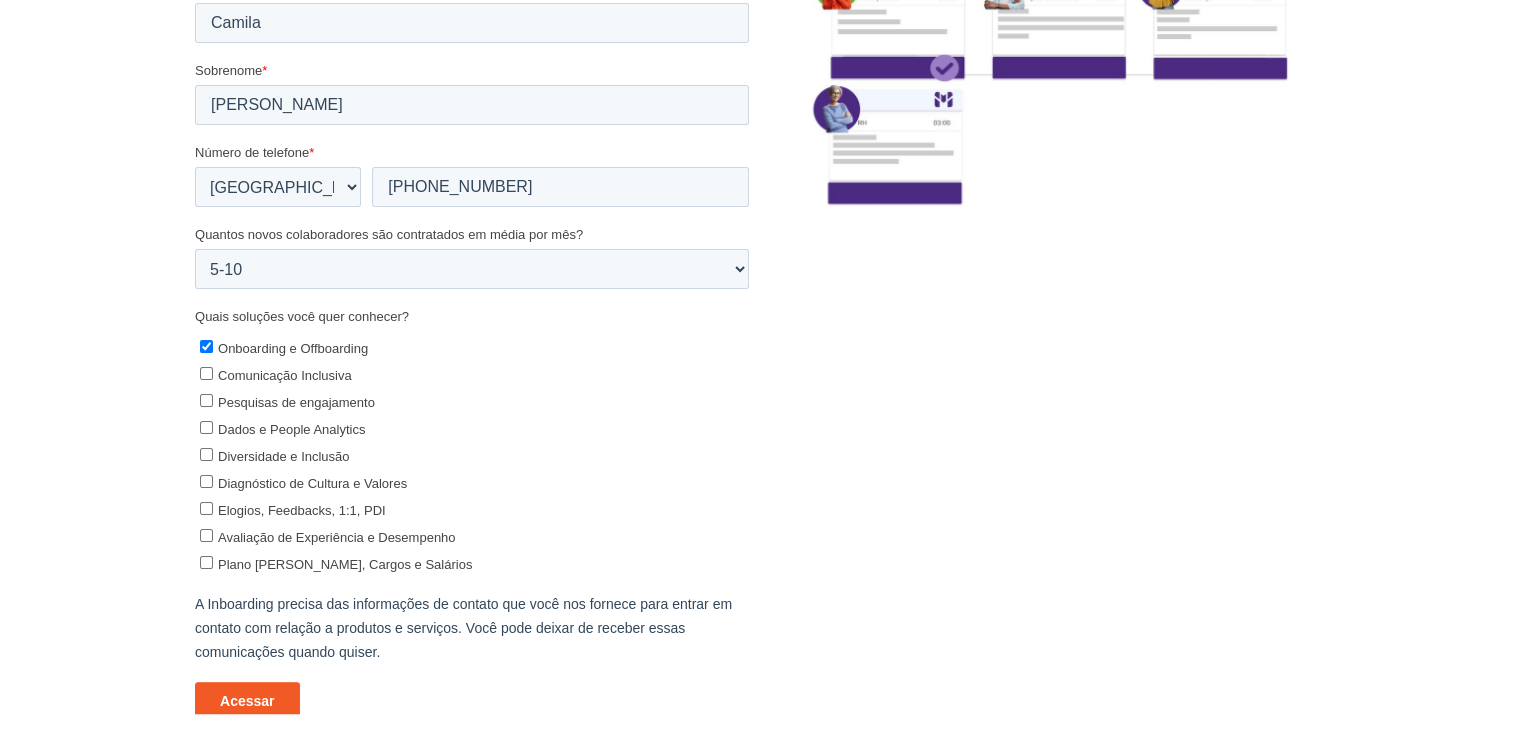 click on "Elogios, Feedbacks, 1:1, PDI" at bounding box center (205, 509) 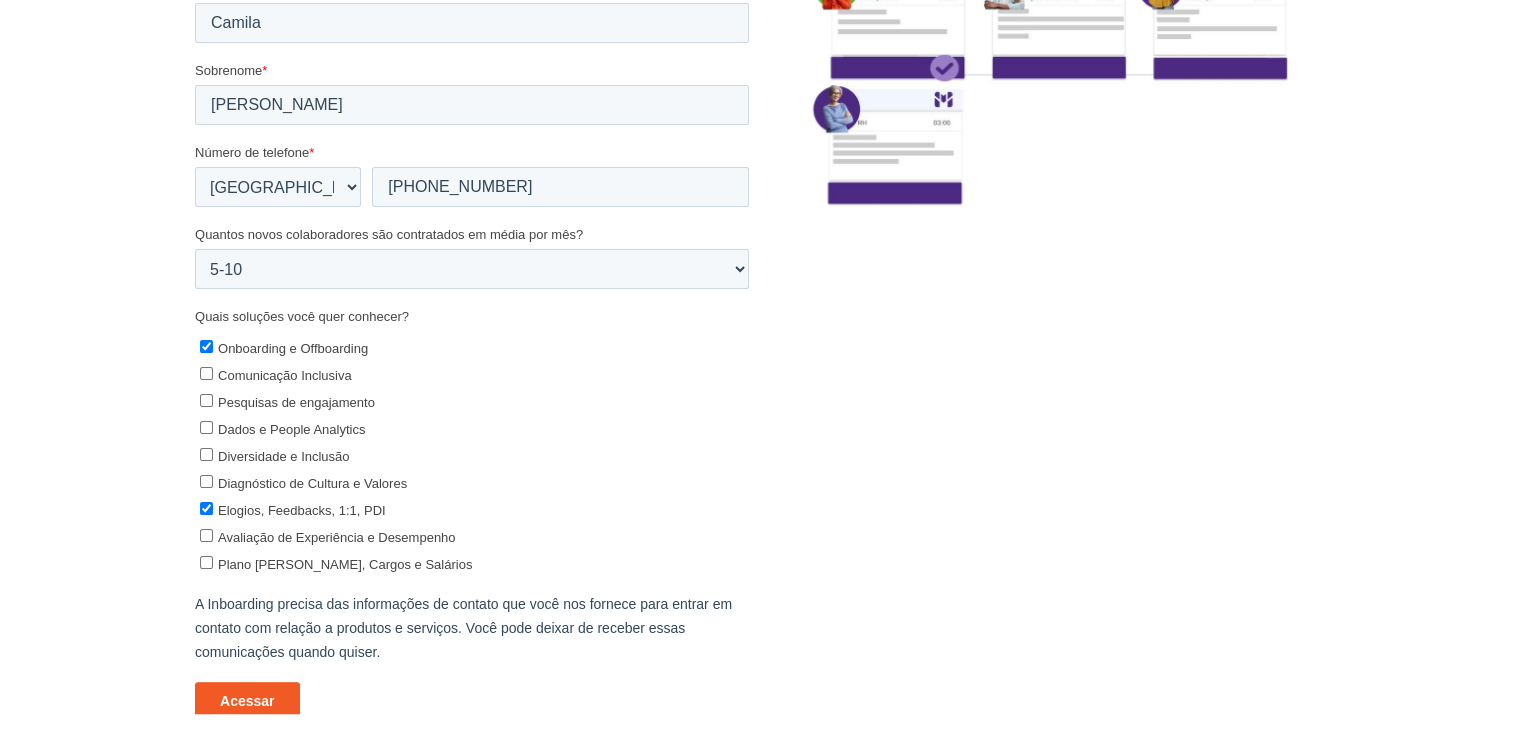 click on "Avaliação de Experiência e Desempenho" at bounding box center [205, 536] 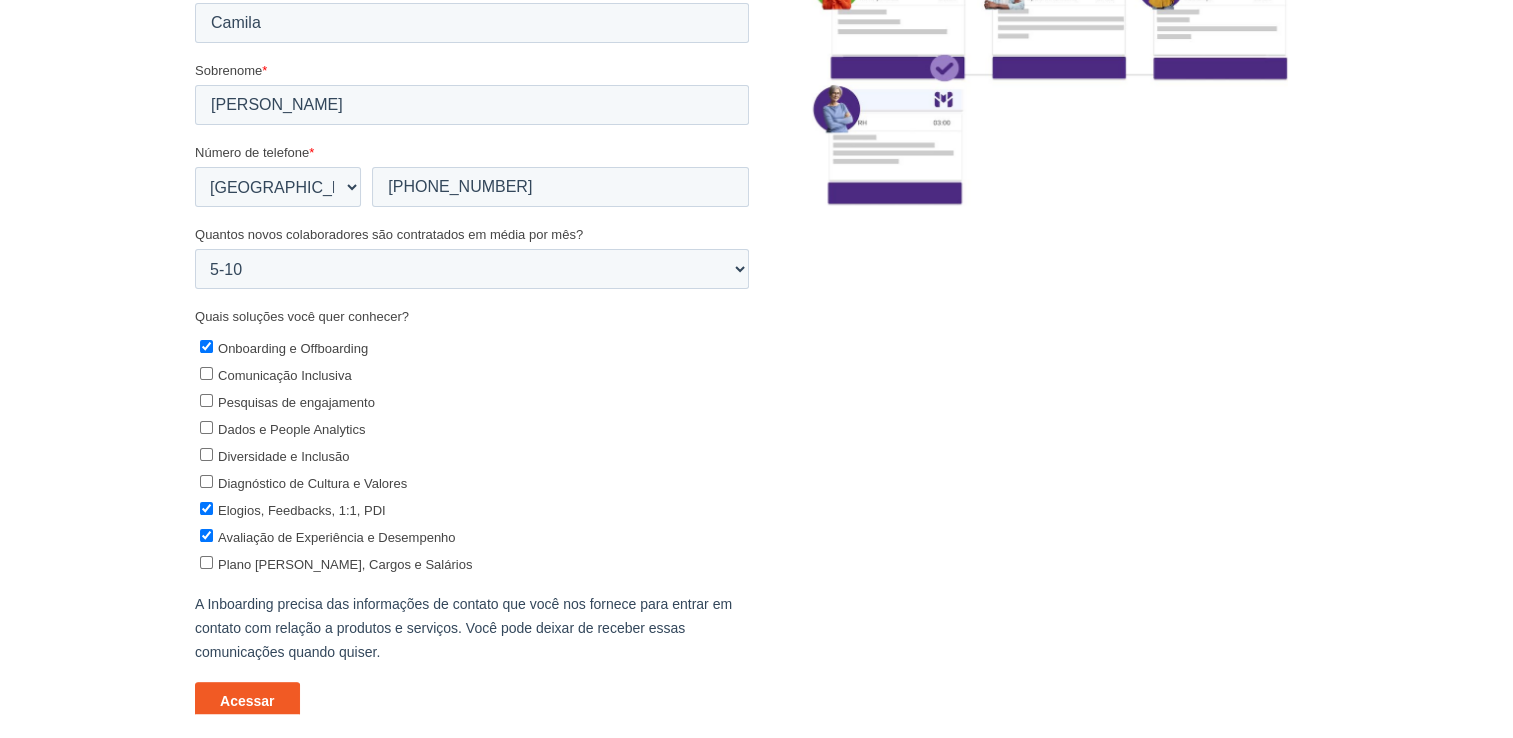 checkbox on "true" 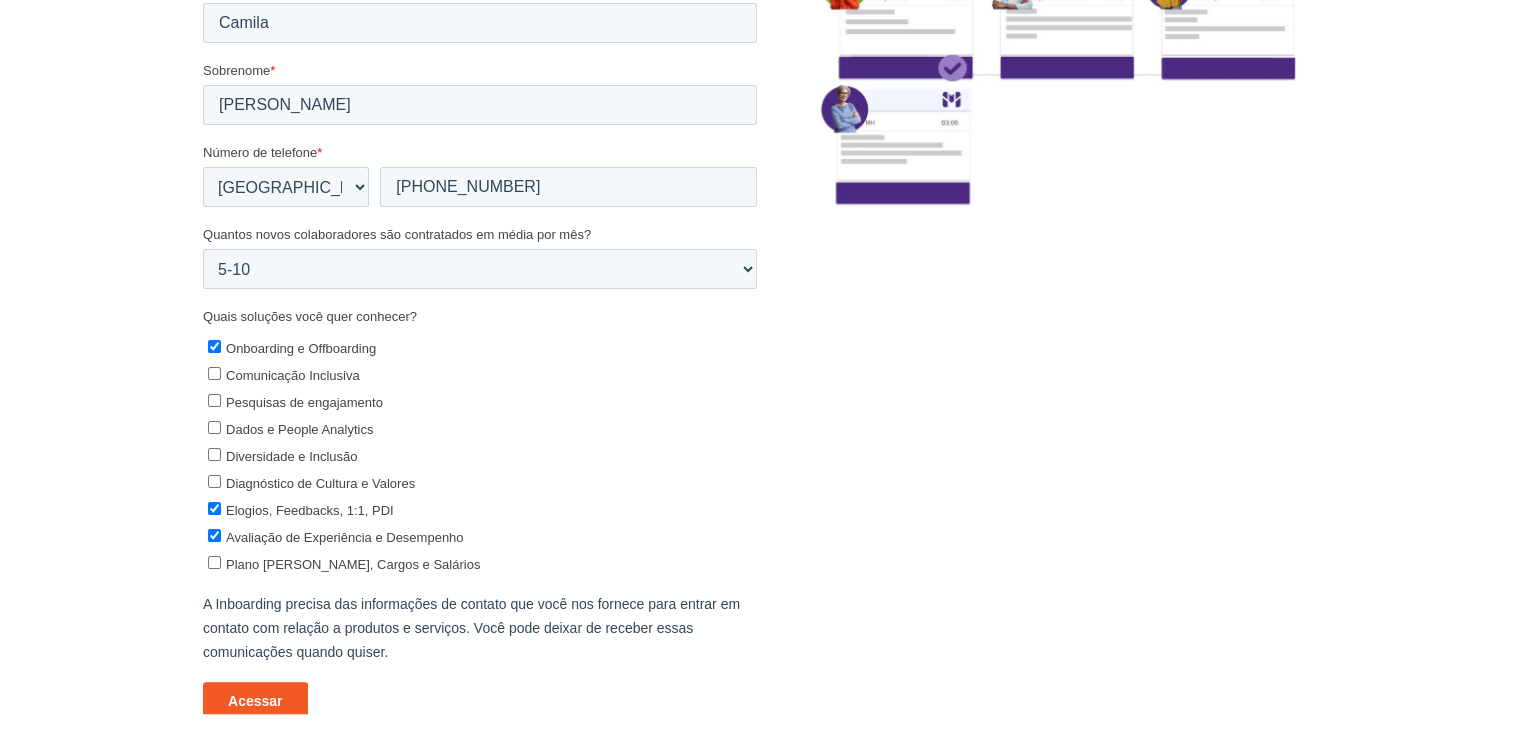 scroll, scrollTop: 0, scrollLeft: 0, axis: both 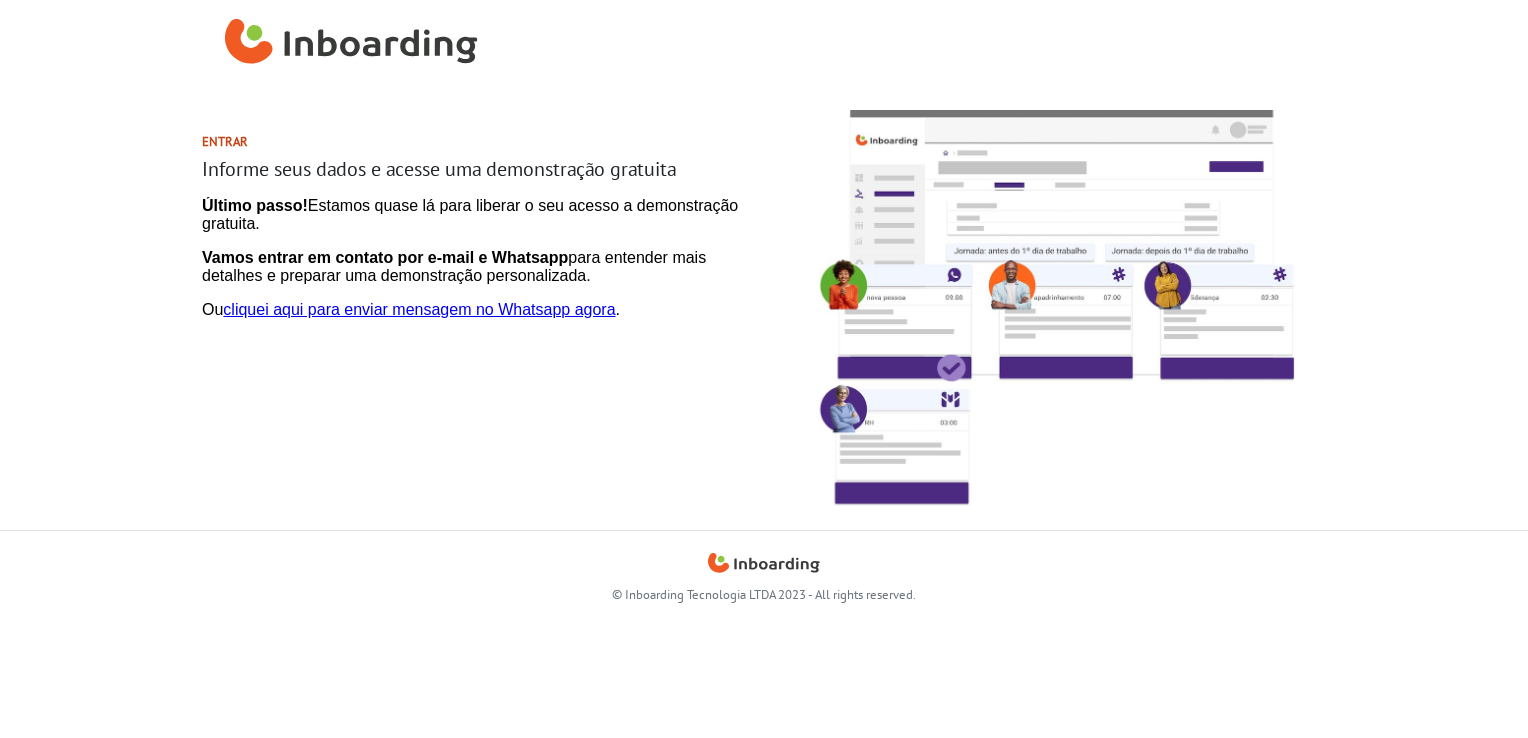click on "Entrar
Informe seus dados e acesse uma demonstração gratuita" at bounding box center [479, 308] 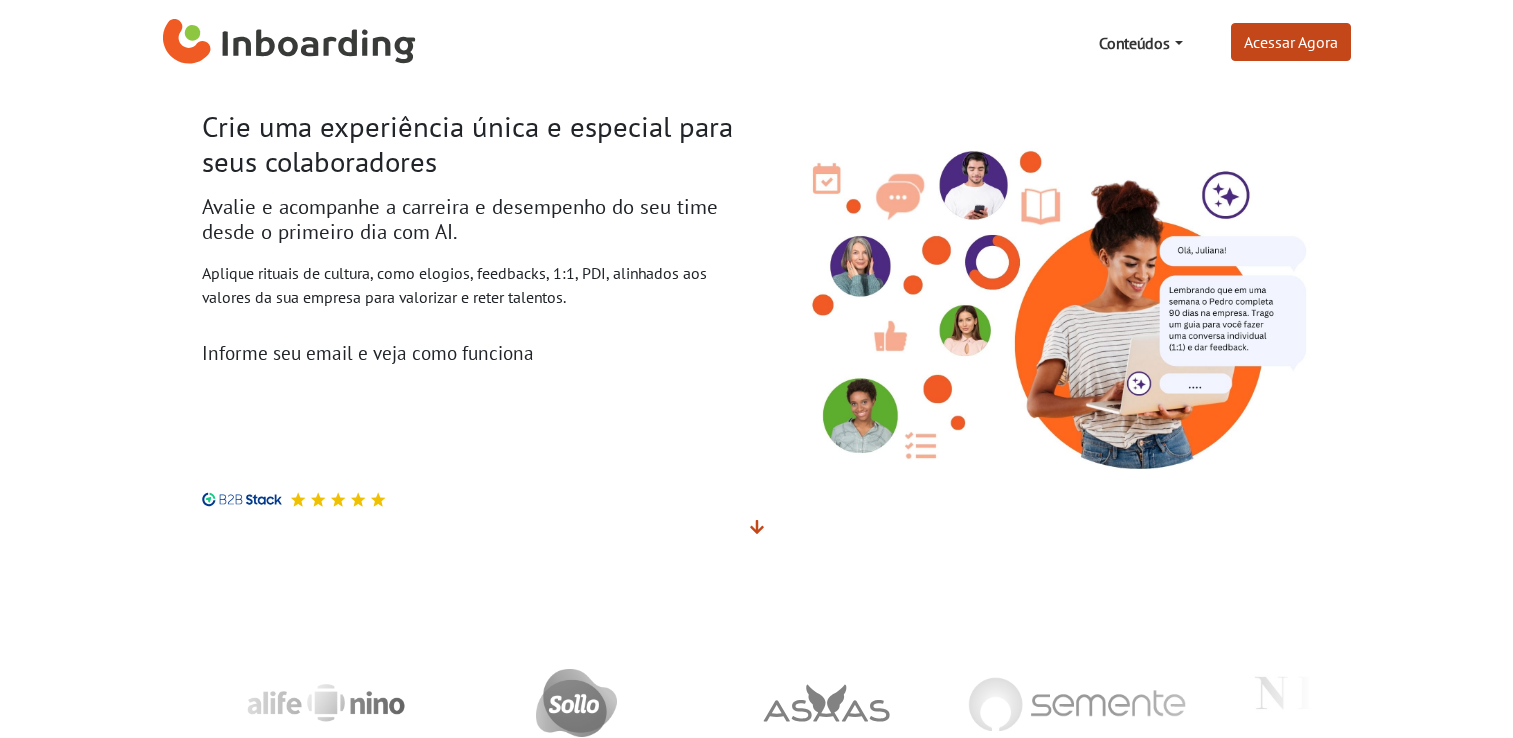 scroll, scrollTop: 0, scrollLeft: 0, axis: both 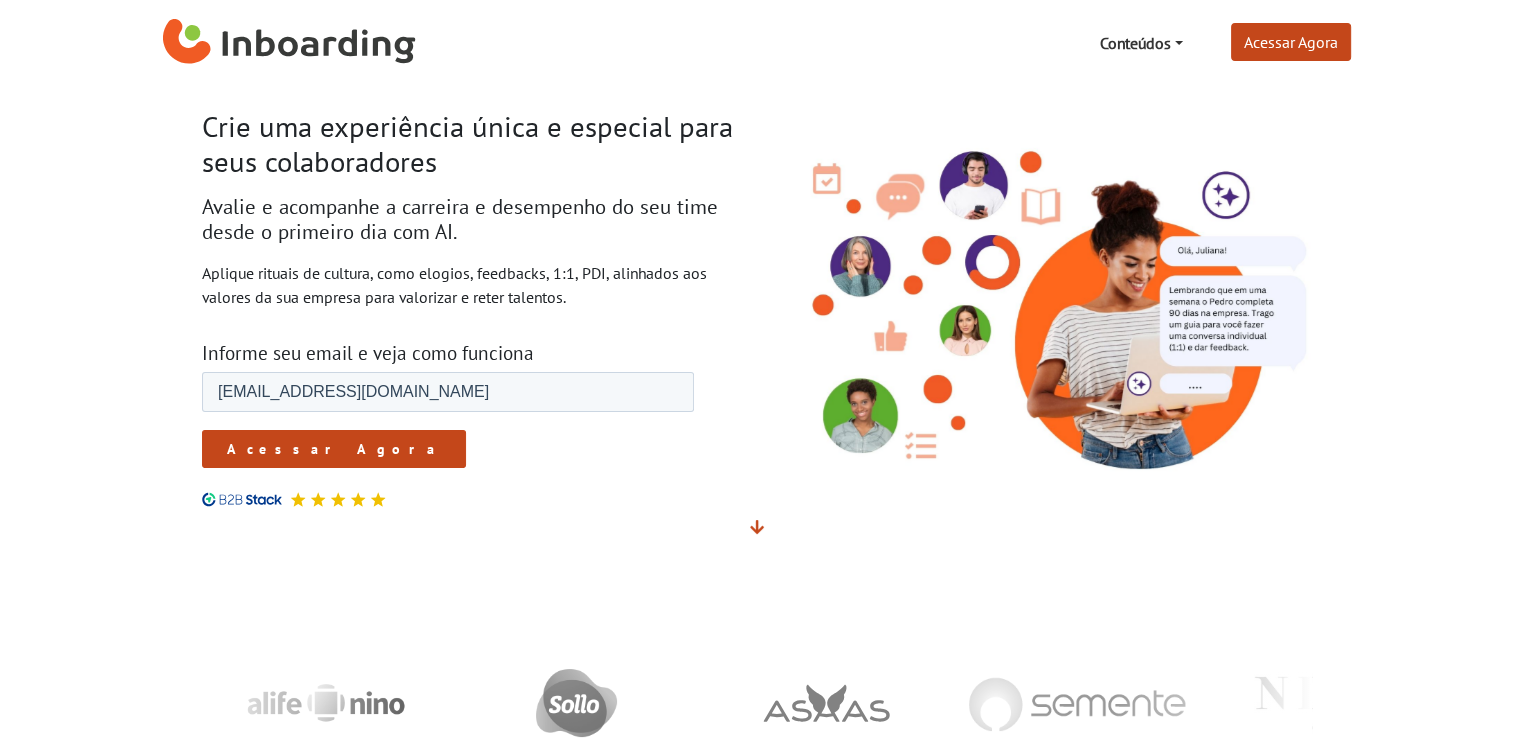 click on "Acessar Agora" at bounding box center (333, 449) 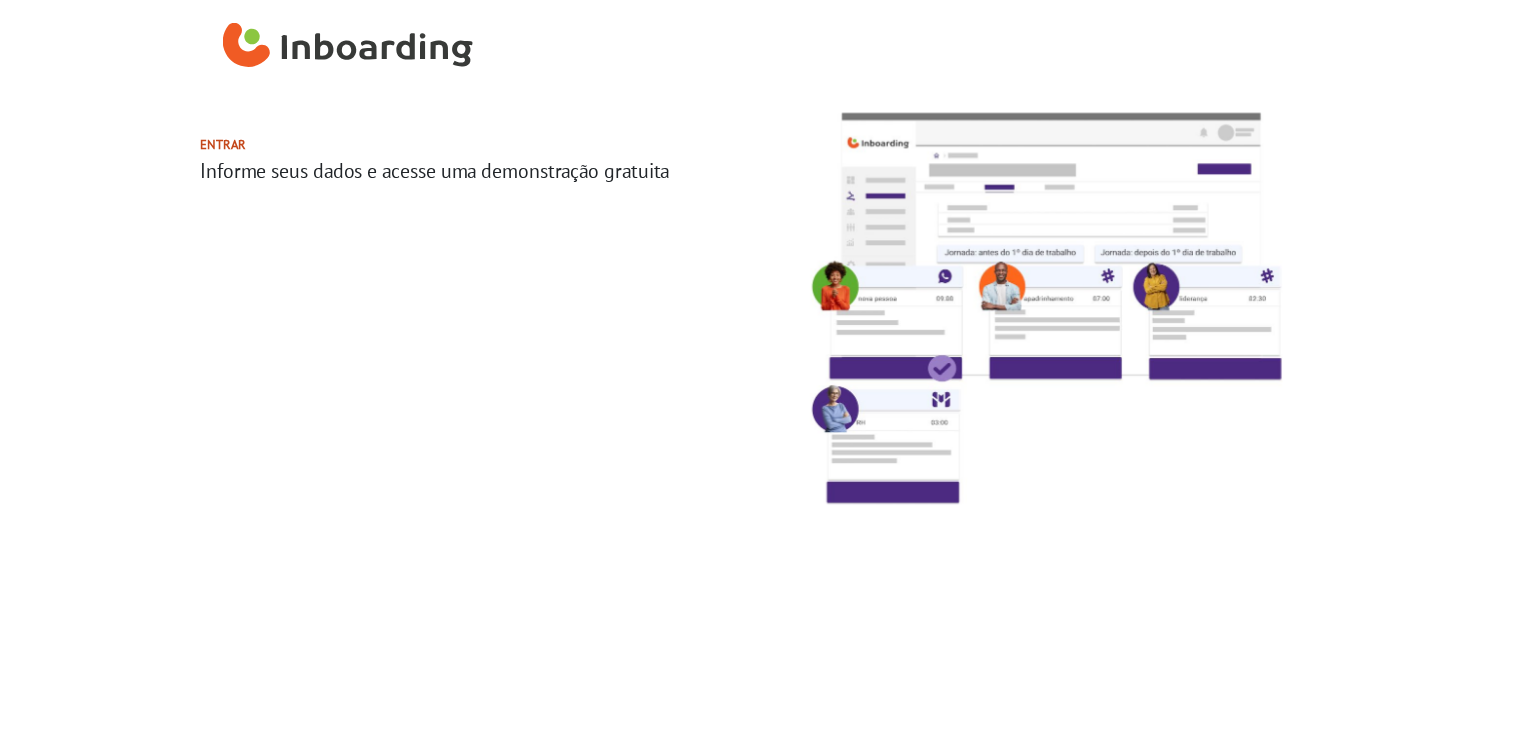 scroll, scrollTop: 0, scrollLeft: 0, axis: both 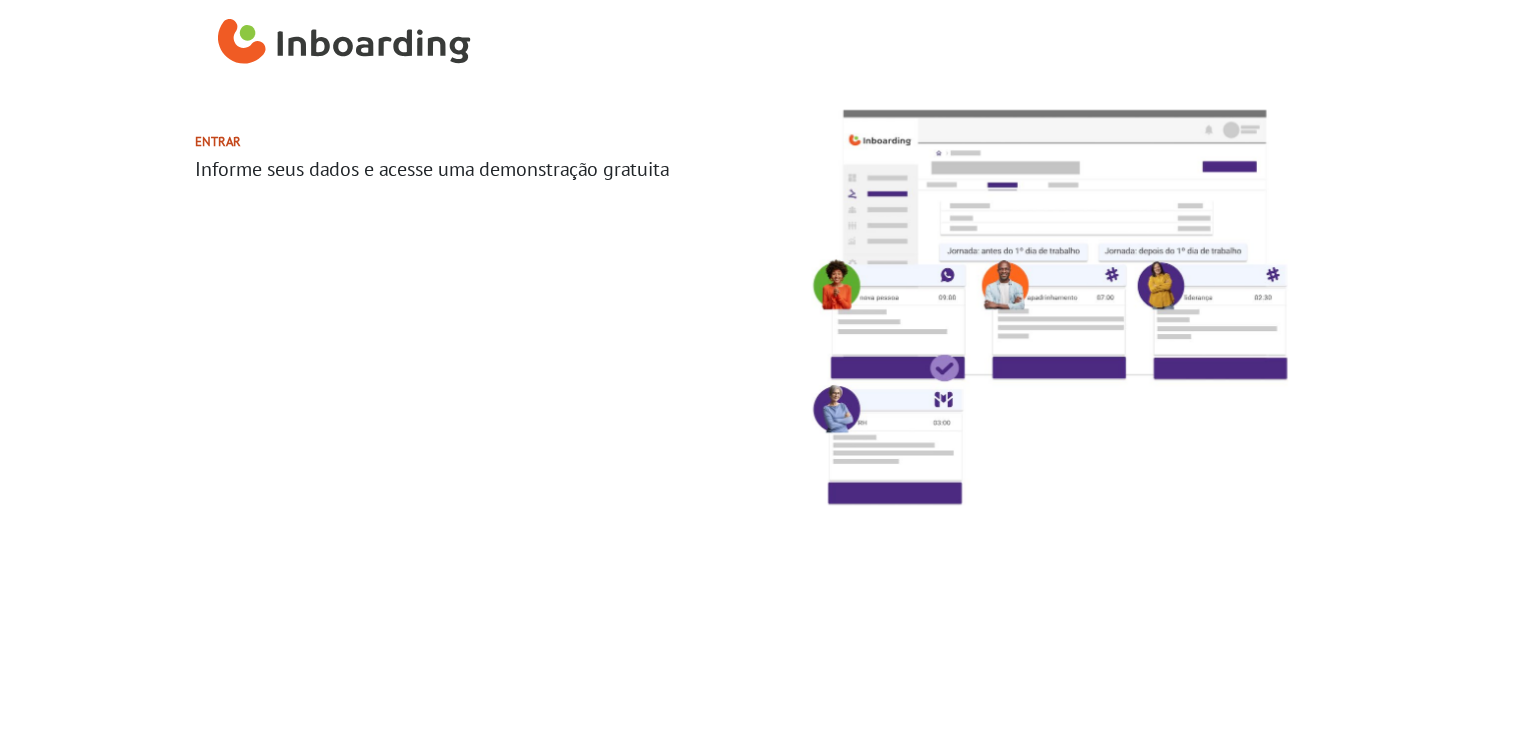 select on "BR" 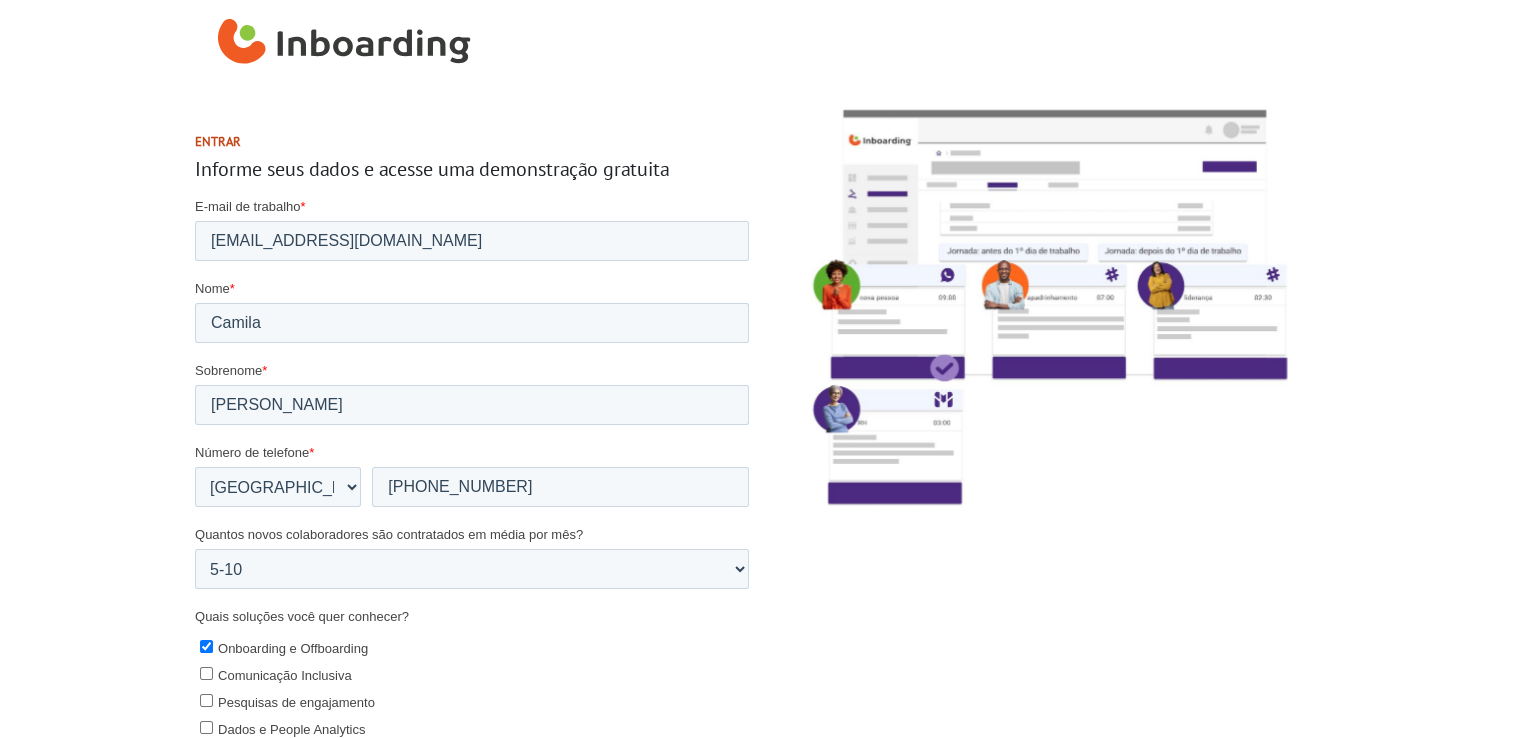 scroll, scrollTop: 0, scrollLeft: 0, axis: both 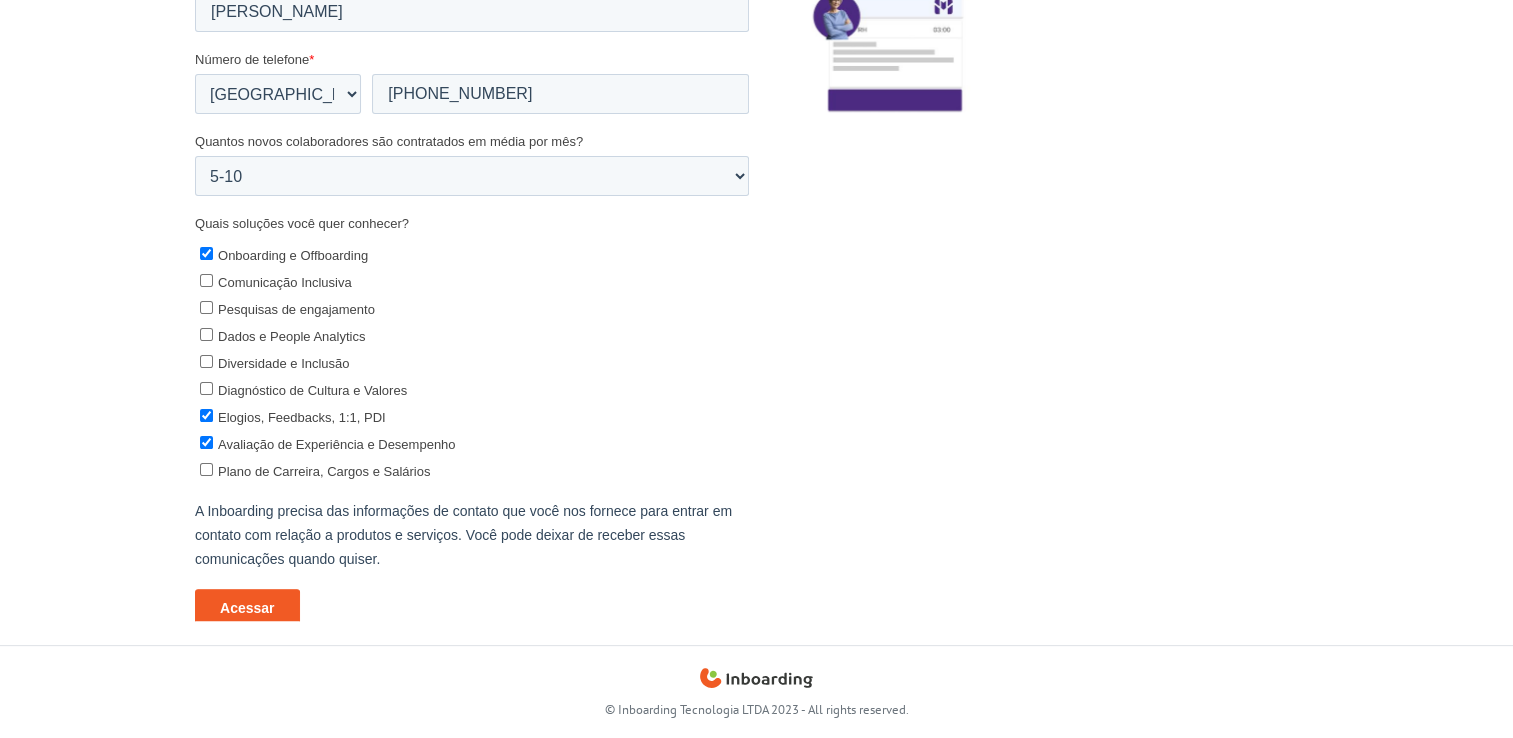 click on "Acessar" at bounding box center (246, 609) 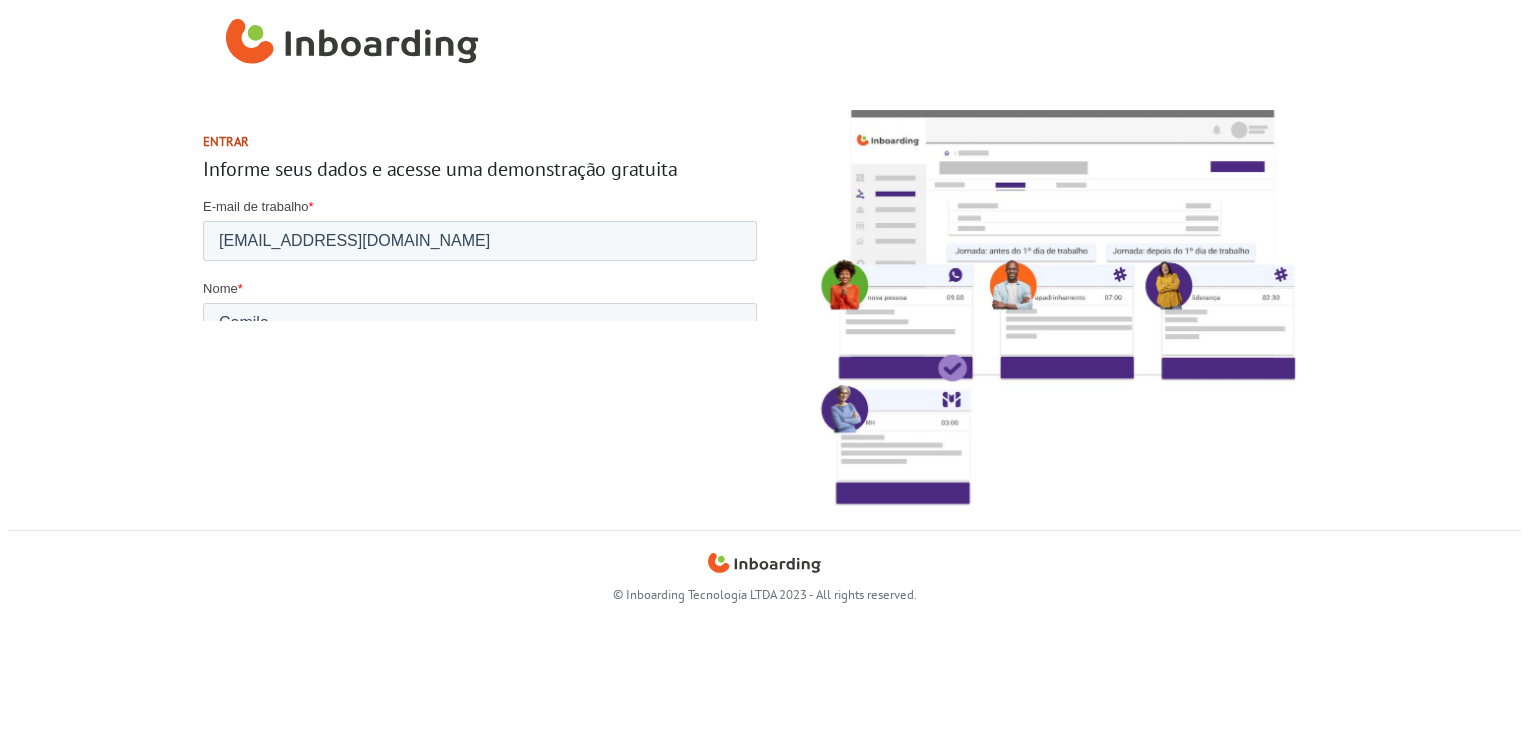 scroll, scrollTop: 0, scrollLeft: 0, axis: both 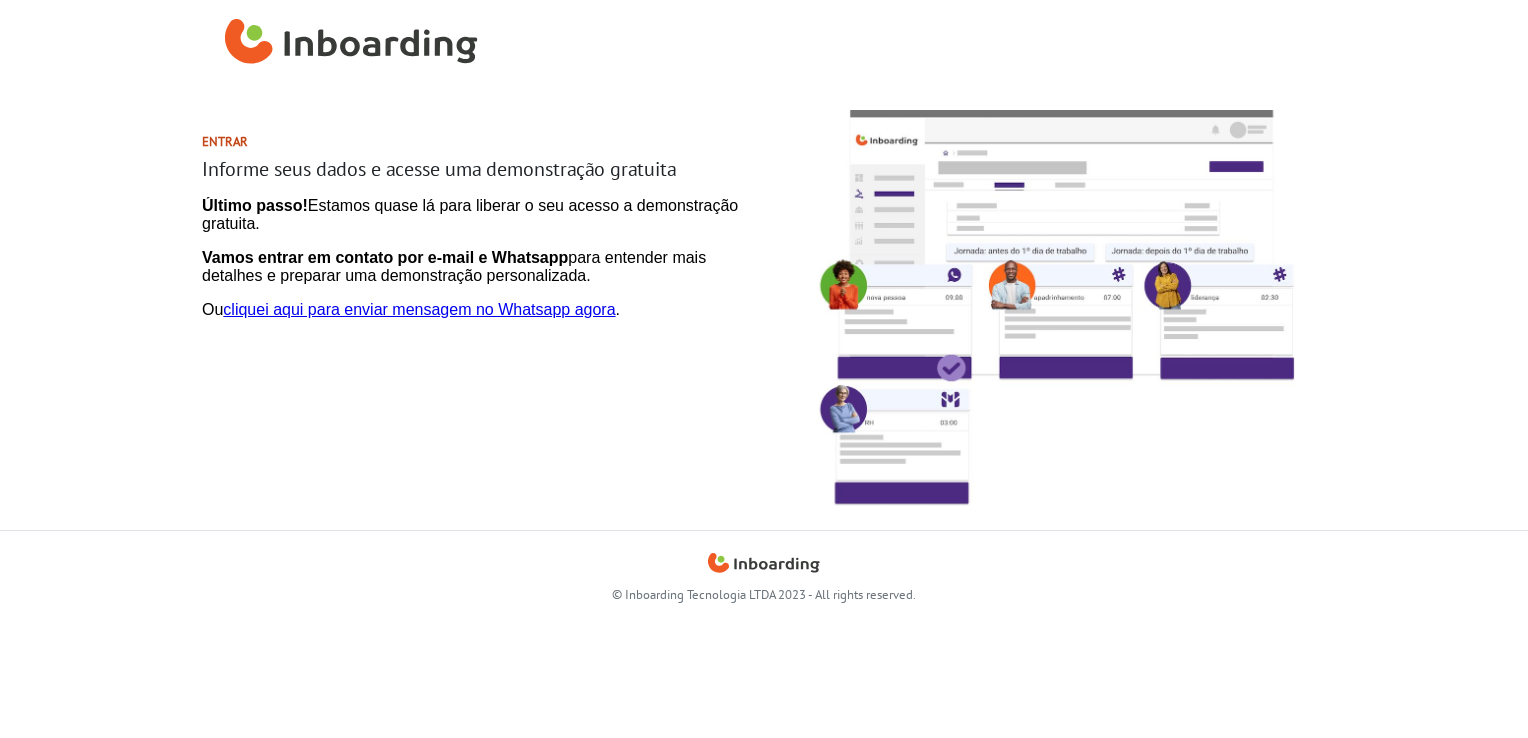 click on "Último passo!  Estamos quase lá para liberar o seu acesso a demonstração gratuita.
Vamos entrar em contato por e-mail e Whatsapp  para entender mais detalhes e preparar uma demonstração personalizada.
Ou  cliquei aqui para enviar mensagem no Whatsapp agora ." at bounding box center [479, 258] 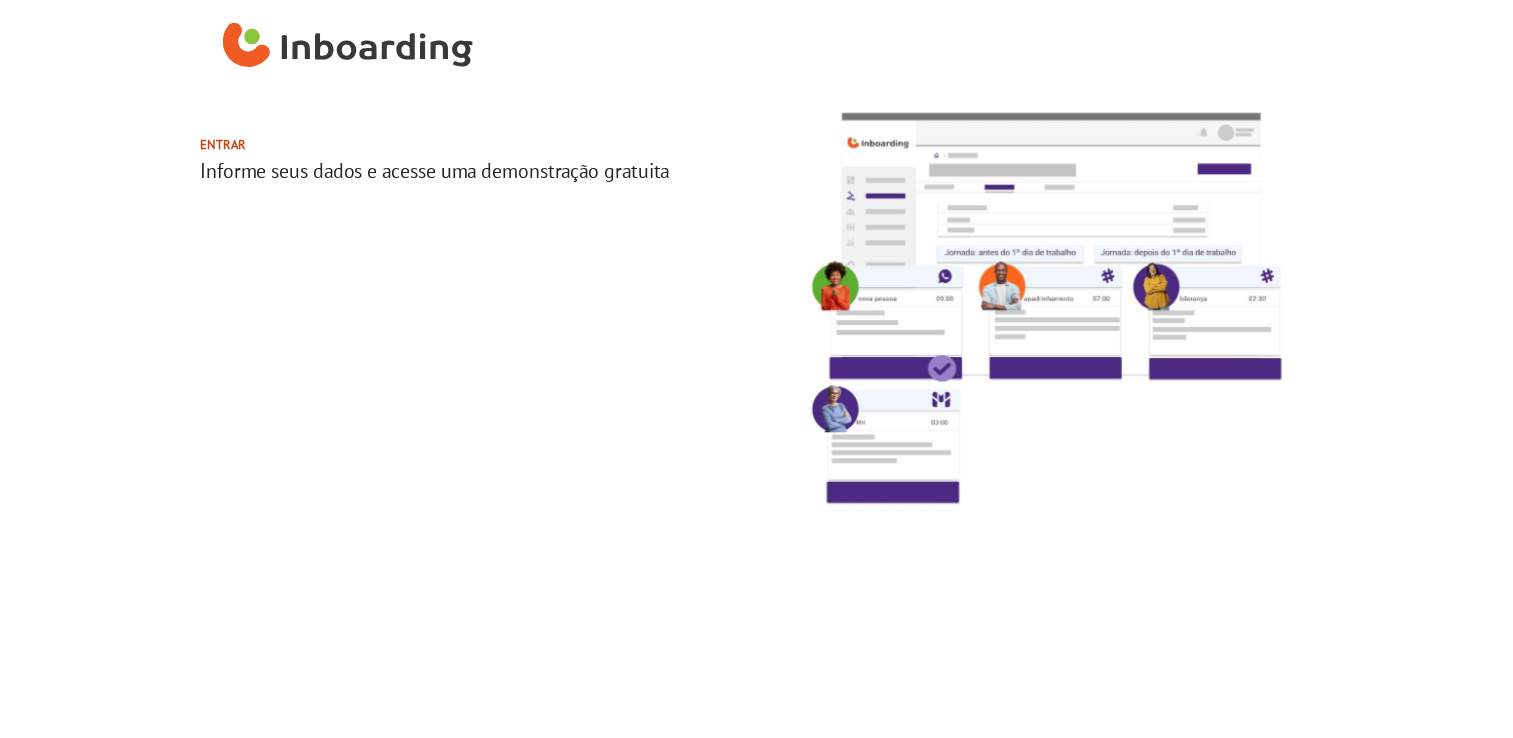 scroll, scrollTop: 0, scrollLeft: 0, axis: both 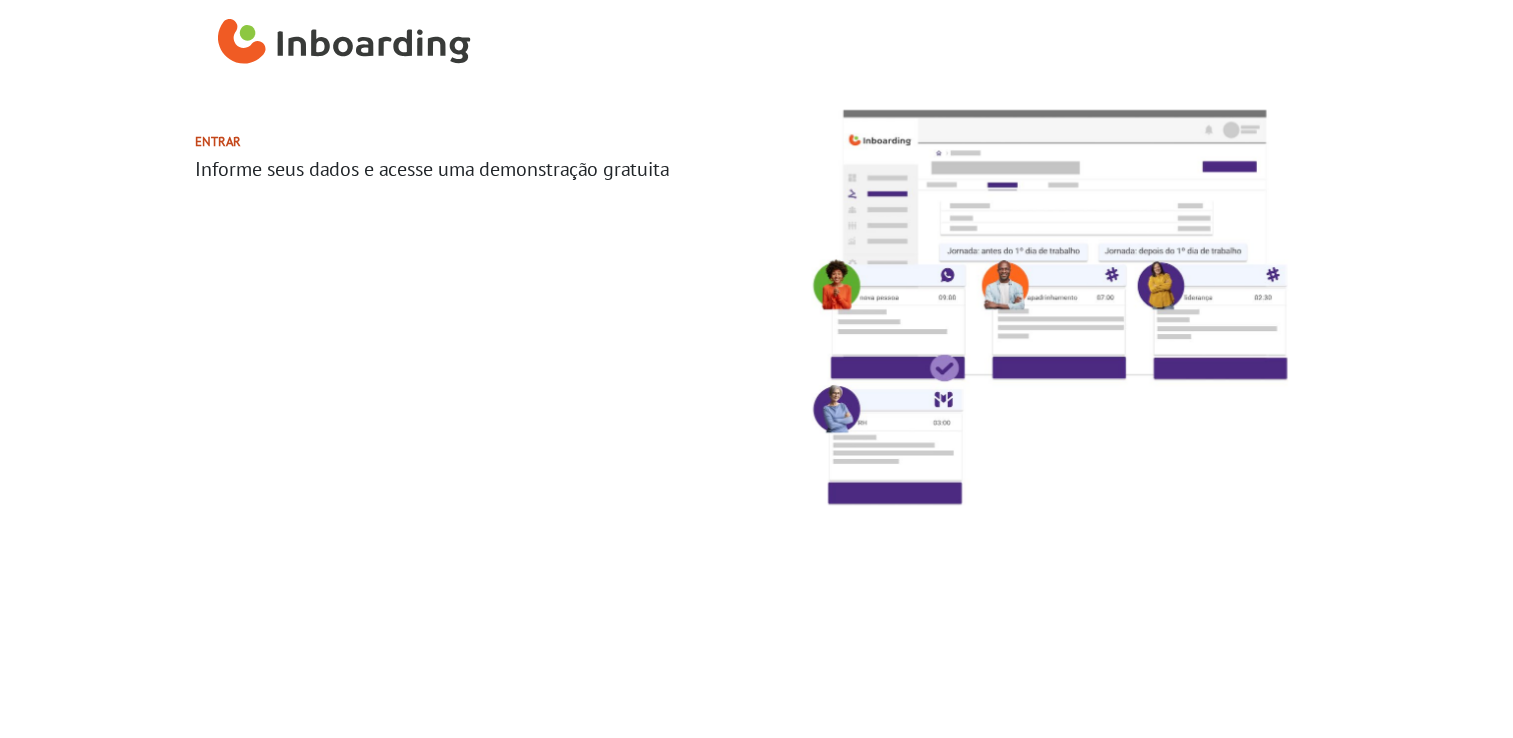 select on "BR" 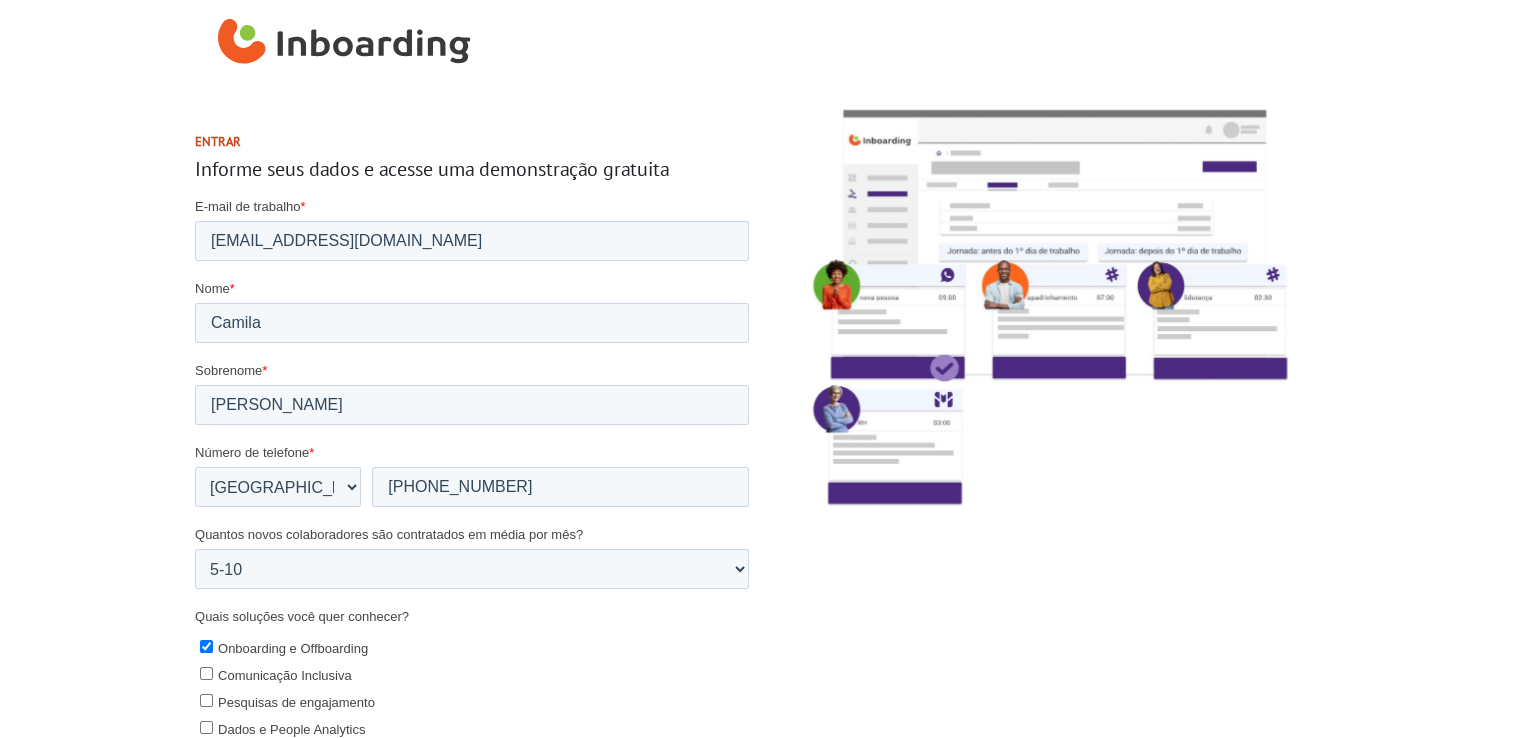 scroll, scrollTop: 0, scrollLeft: 0, axis: both 